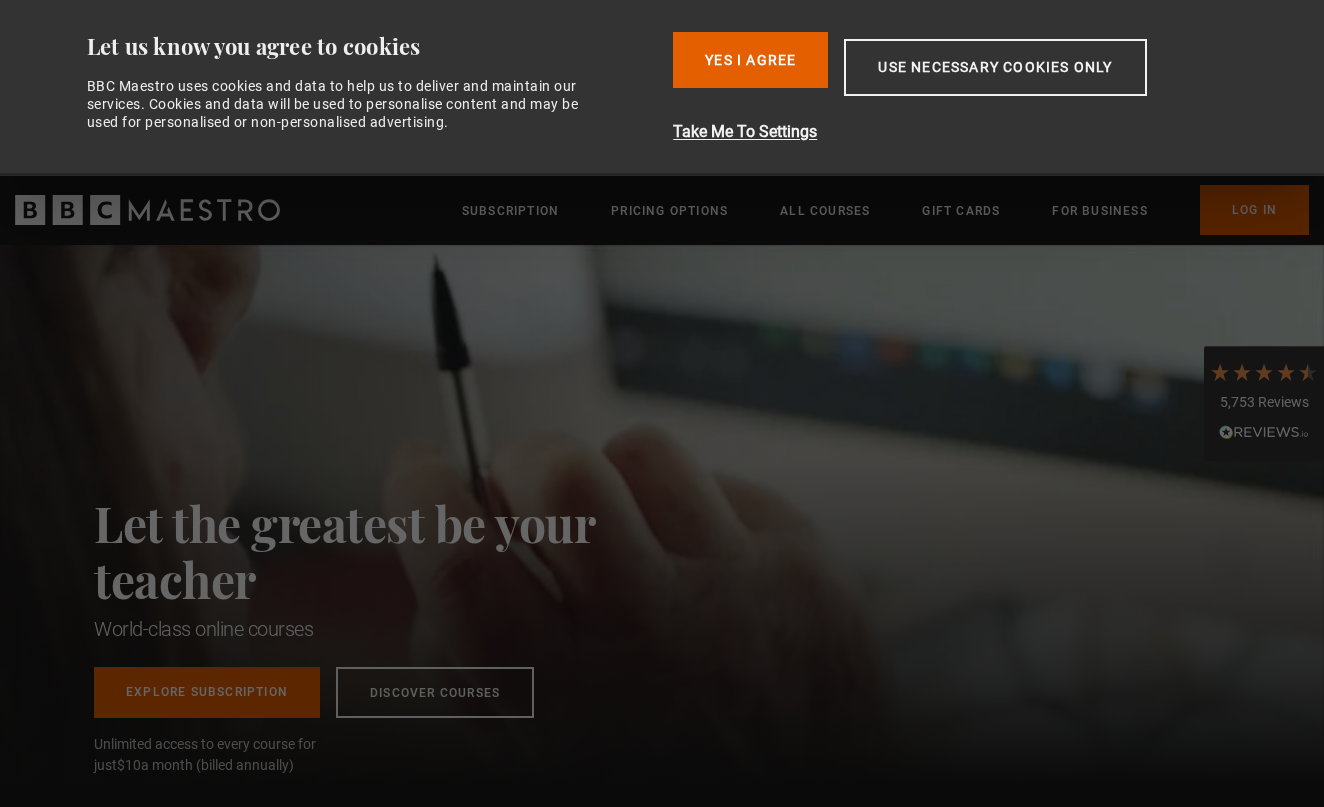 scroll, scrollTop: 0, scrollLeft: 0, axis: both 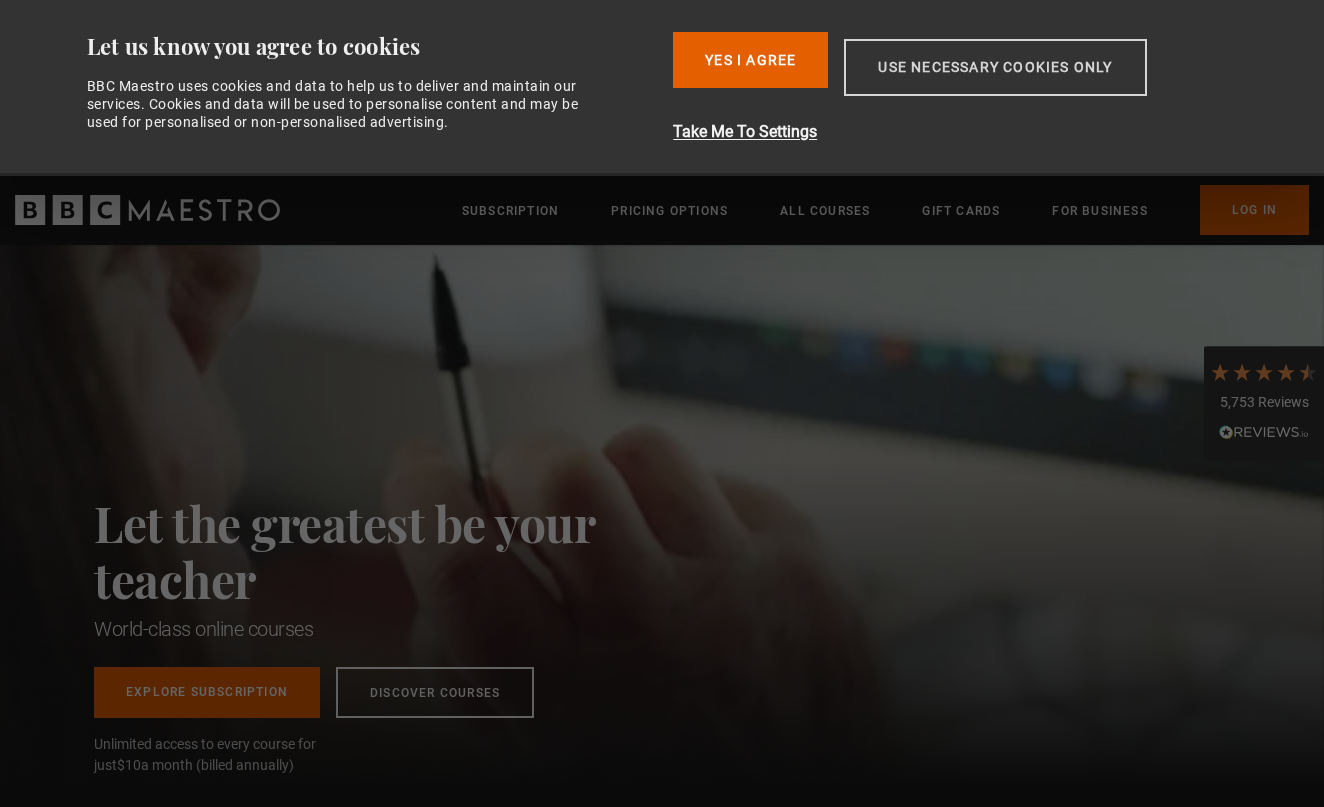 click on "Use necessary cookies only" at bounding box center (995, 67) 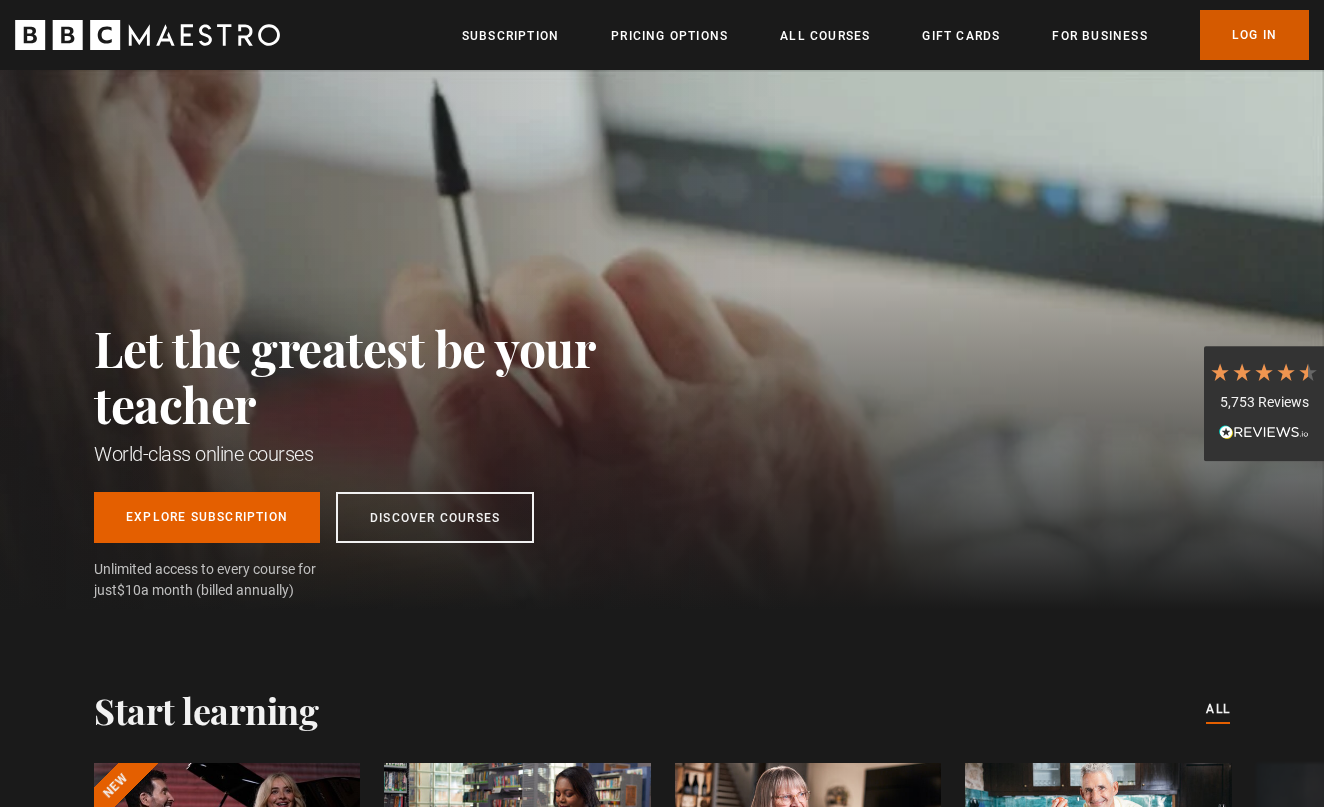 scroll, scrollTop: 0, scrollLeft: 262, axis: horizontal 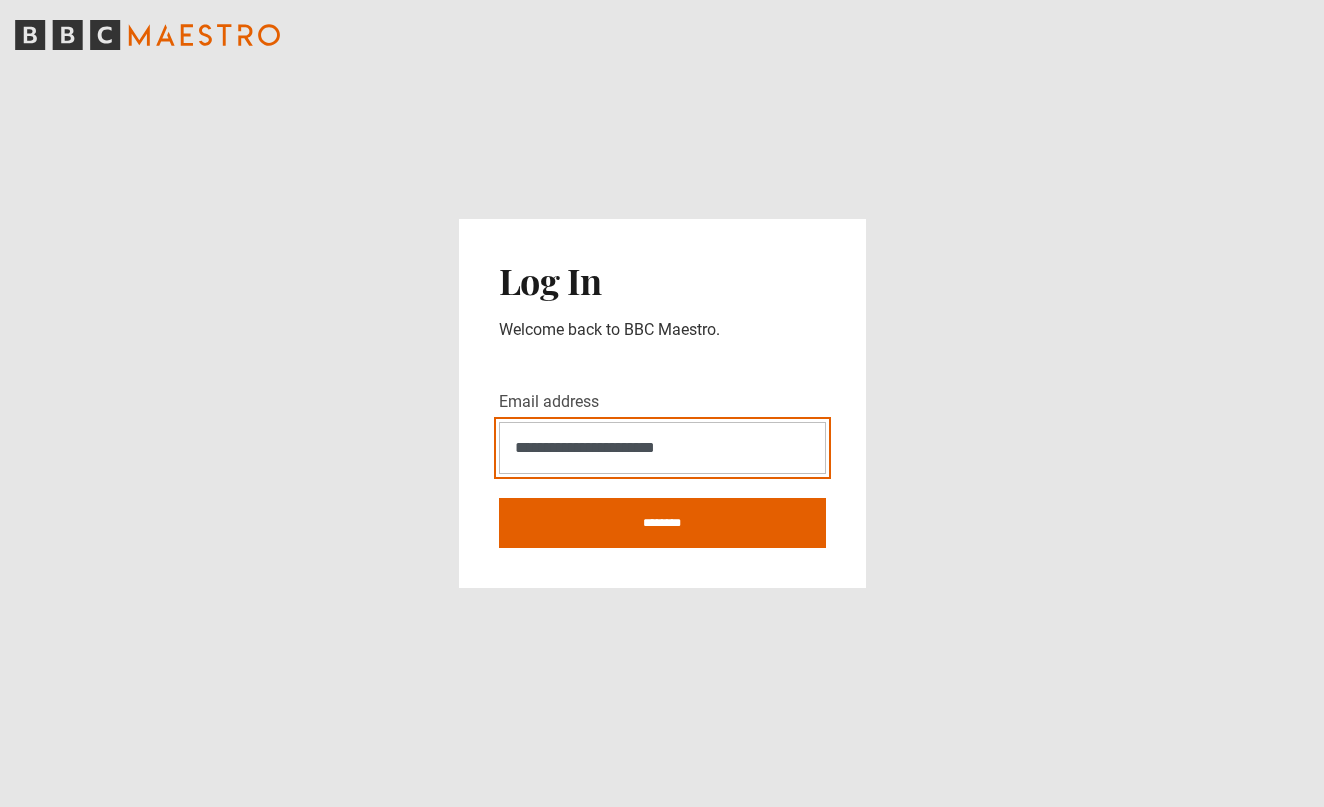 type on "**********" 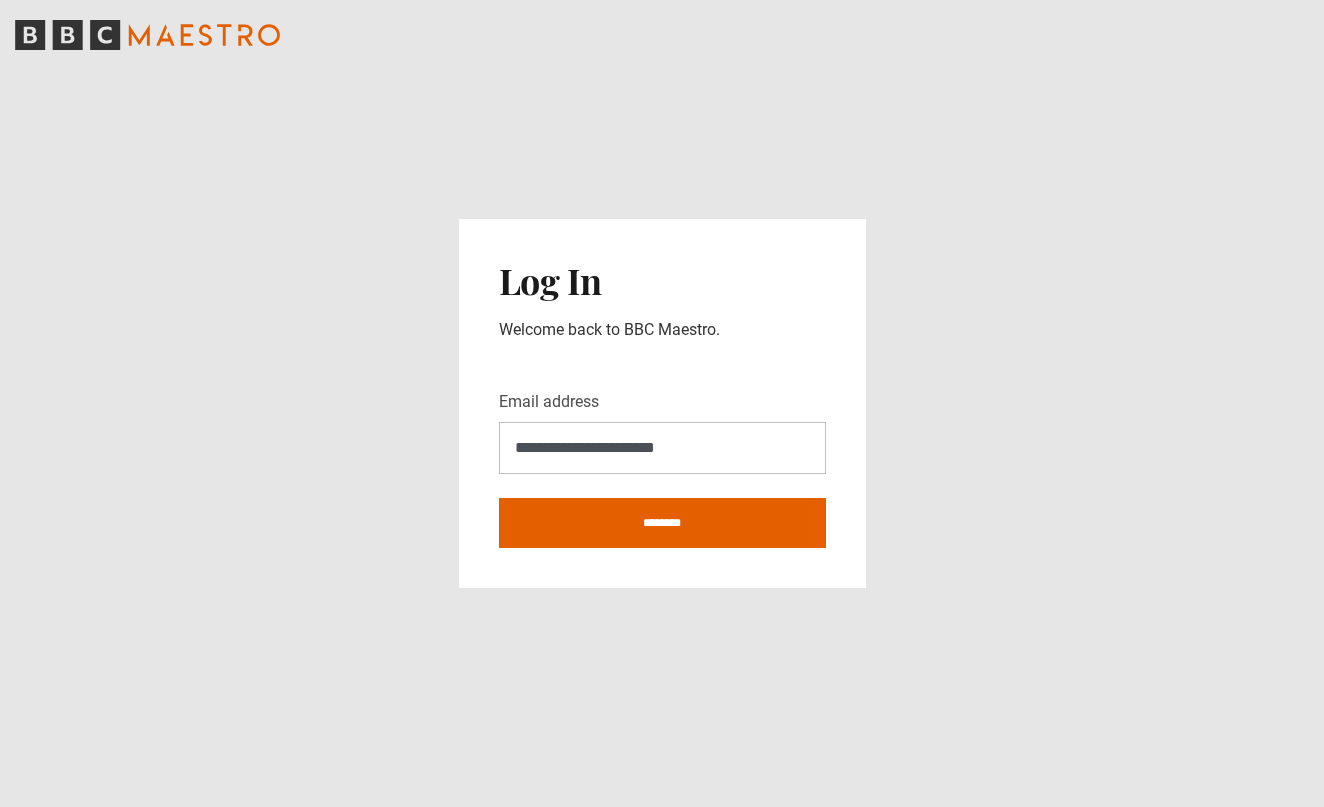 click on "**********" at bounding box center [662, 403] 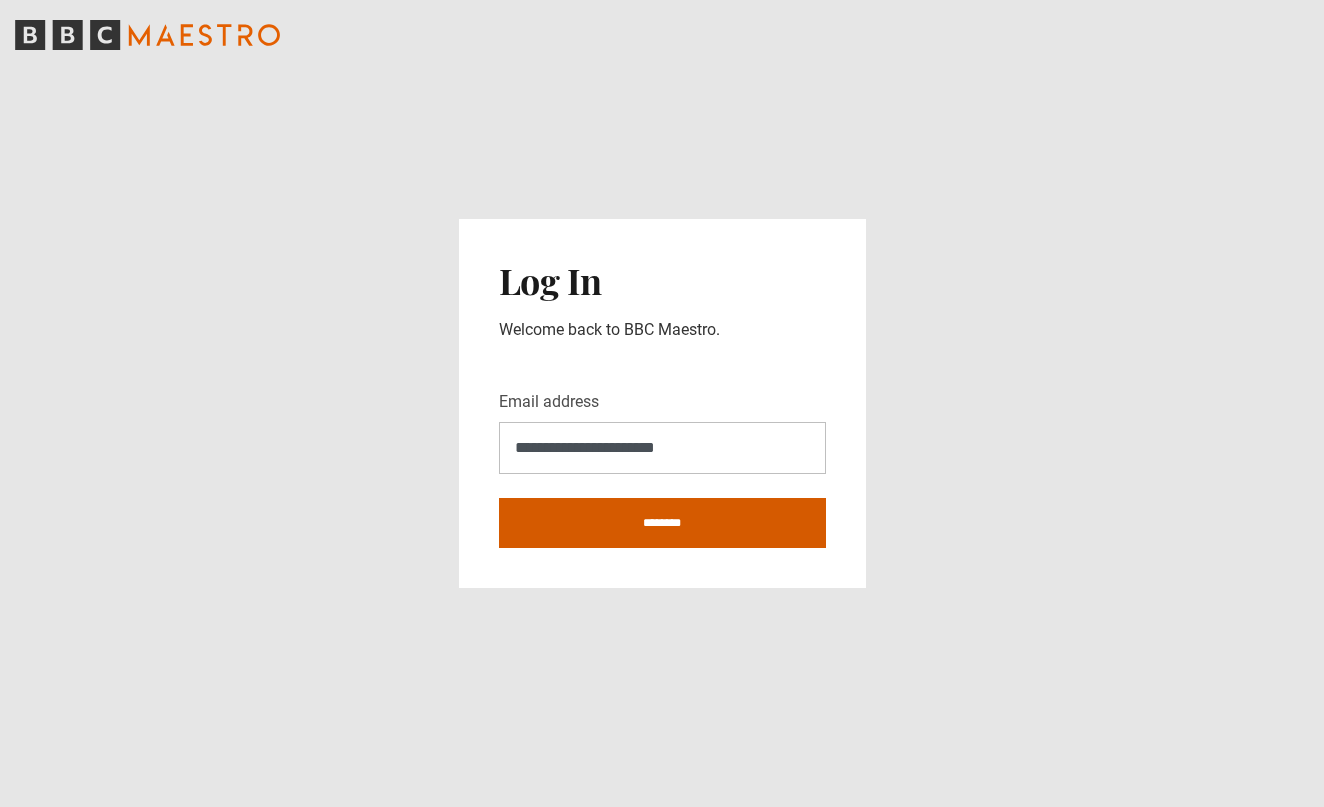 click on "********" at bounding box center [662, 523] 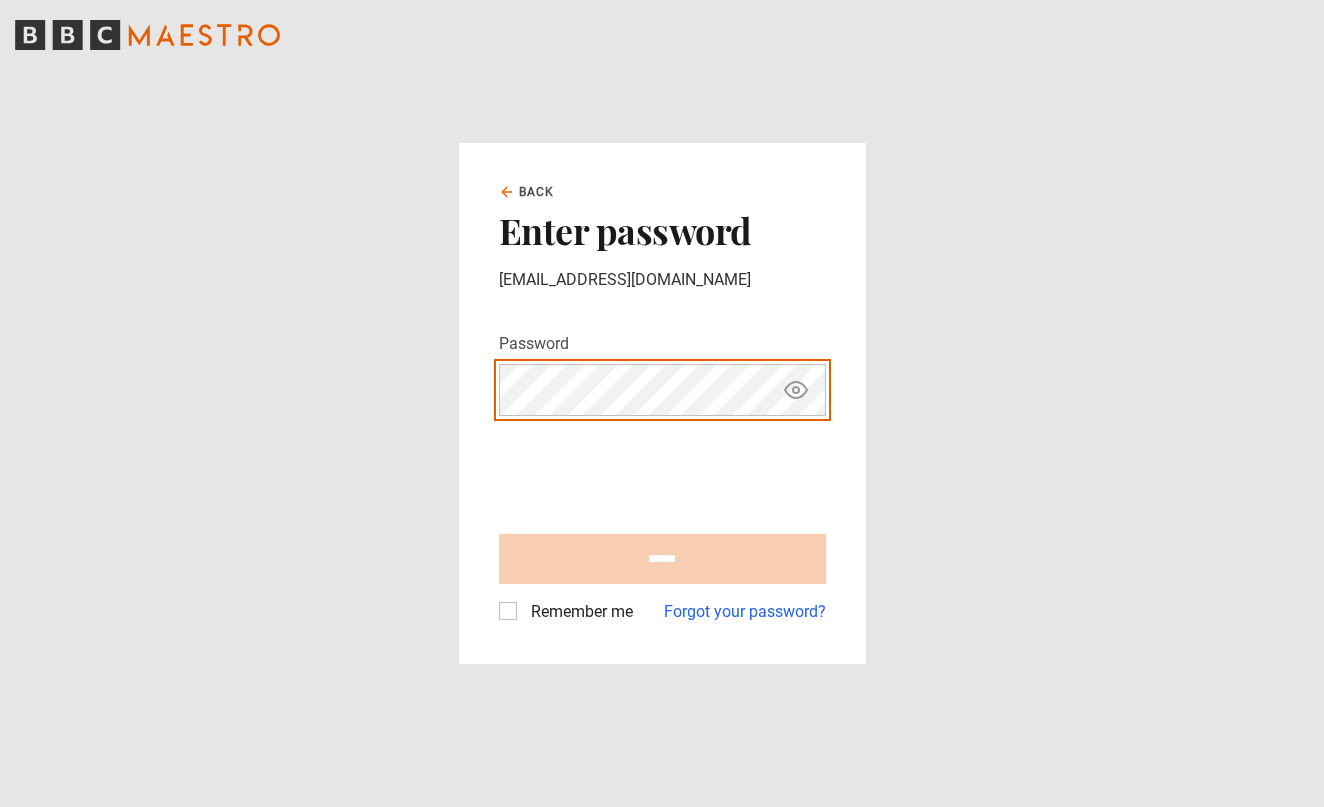 scroll, scrollTop: 0, scrollLeft: 0, axis: both 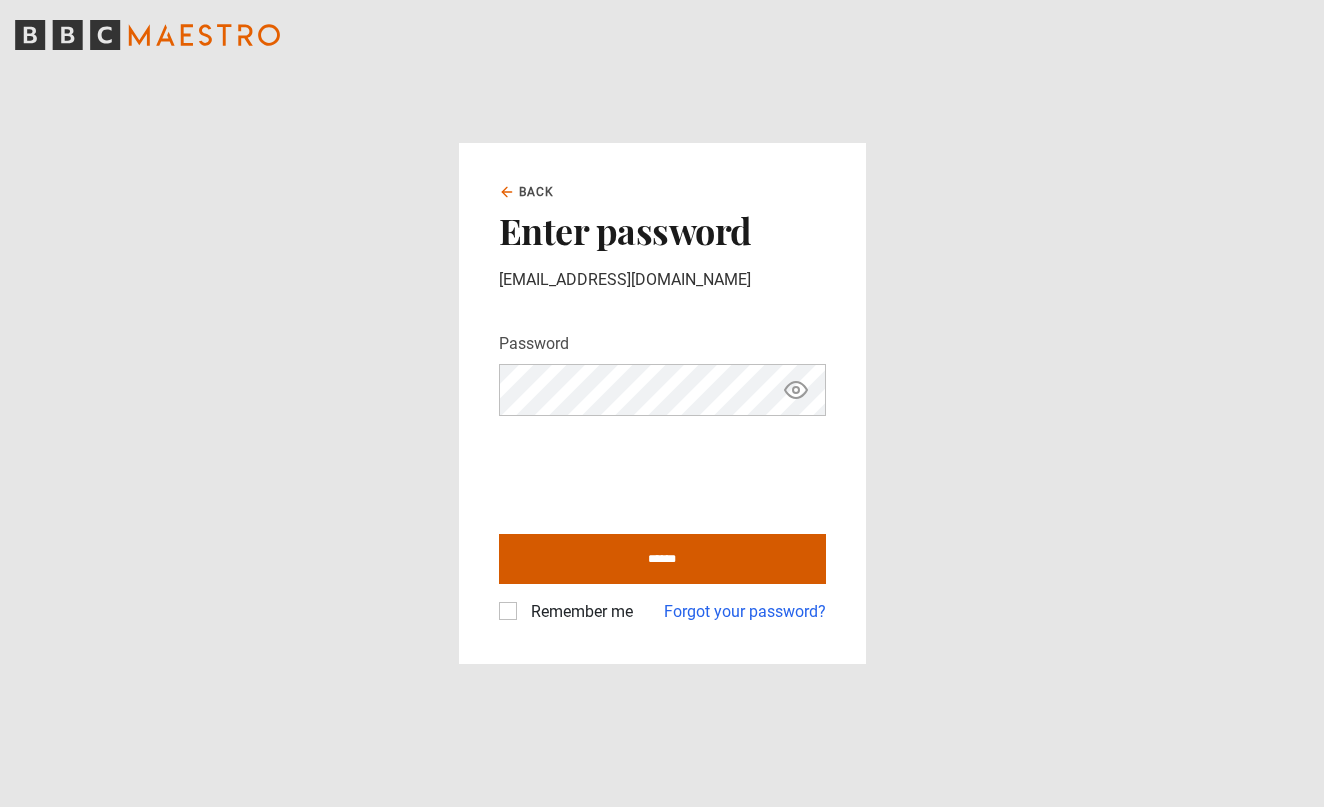 click on "******" at bounding box center [662, 559] 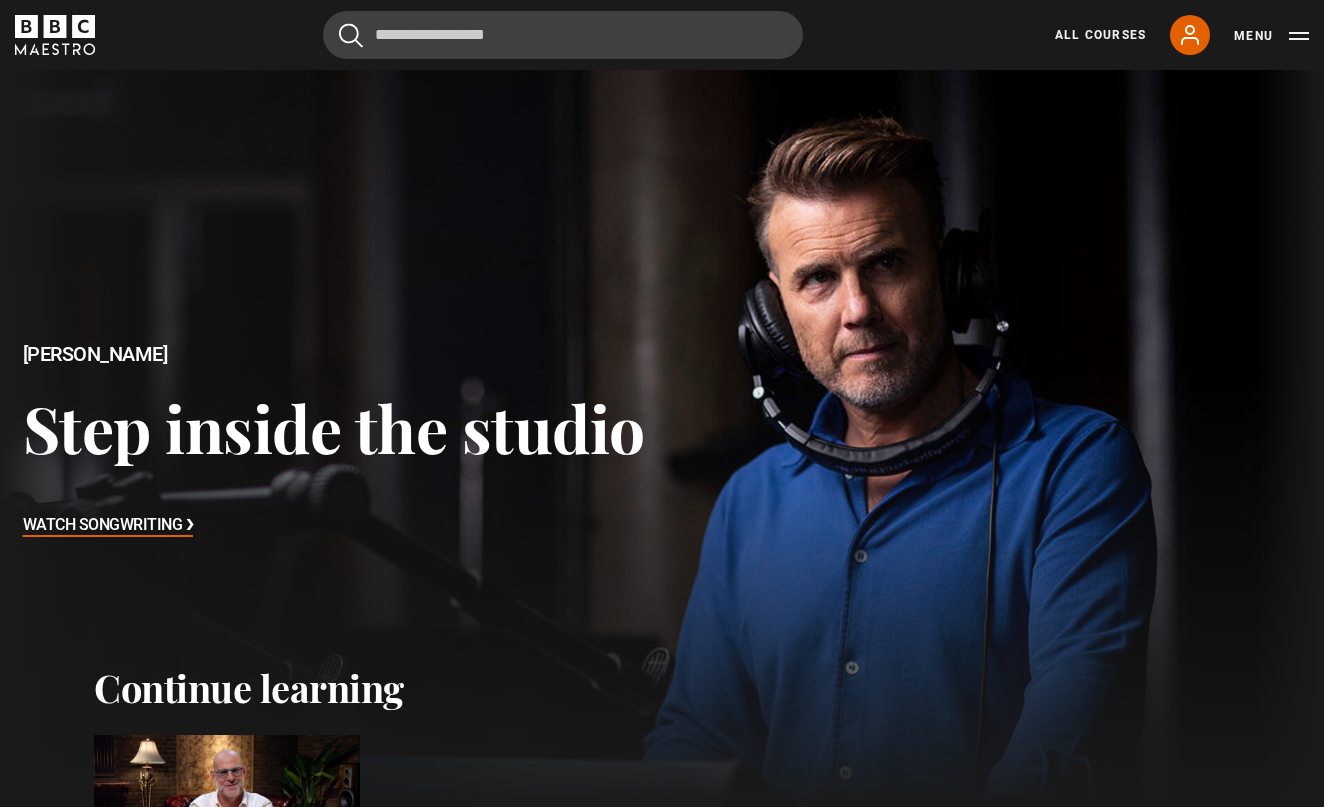 scroll, scrollTop: 0, scrollLeft: 0, axis: both 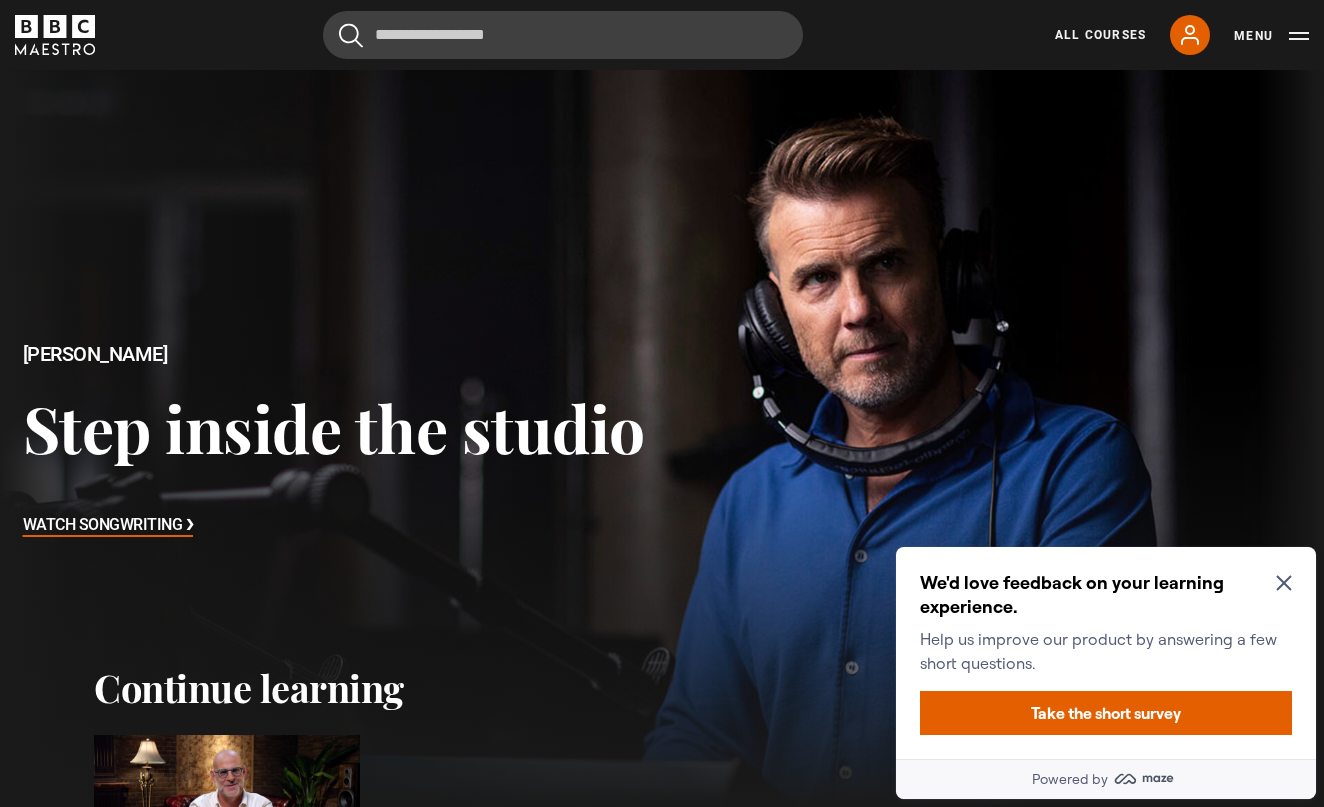 click 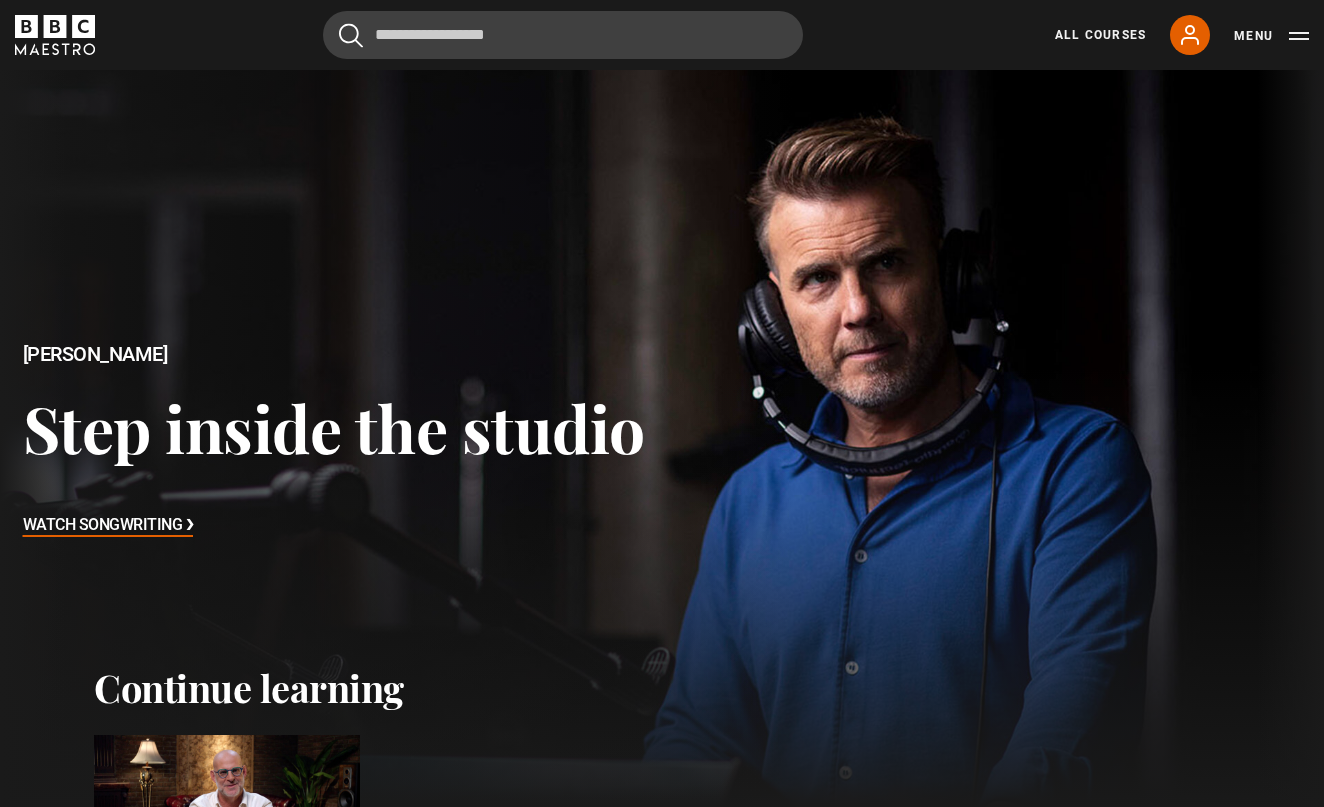 click on "Menu" at bounding box center (1271, 36) 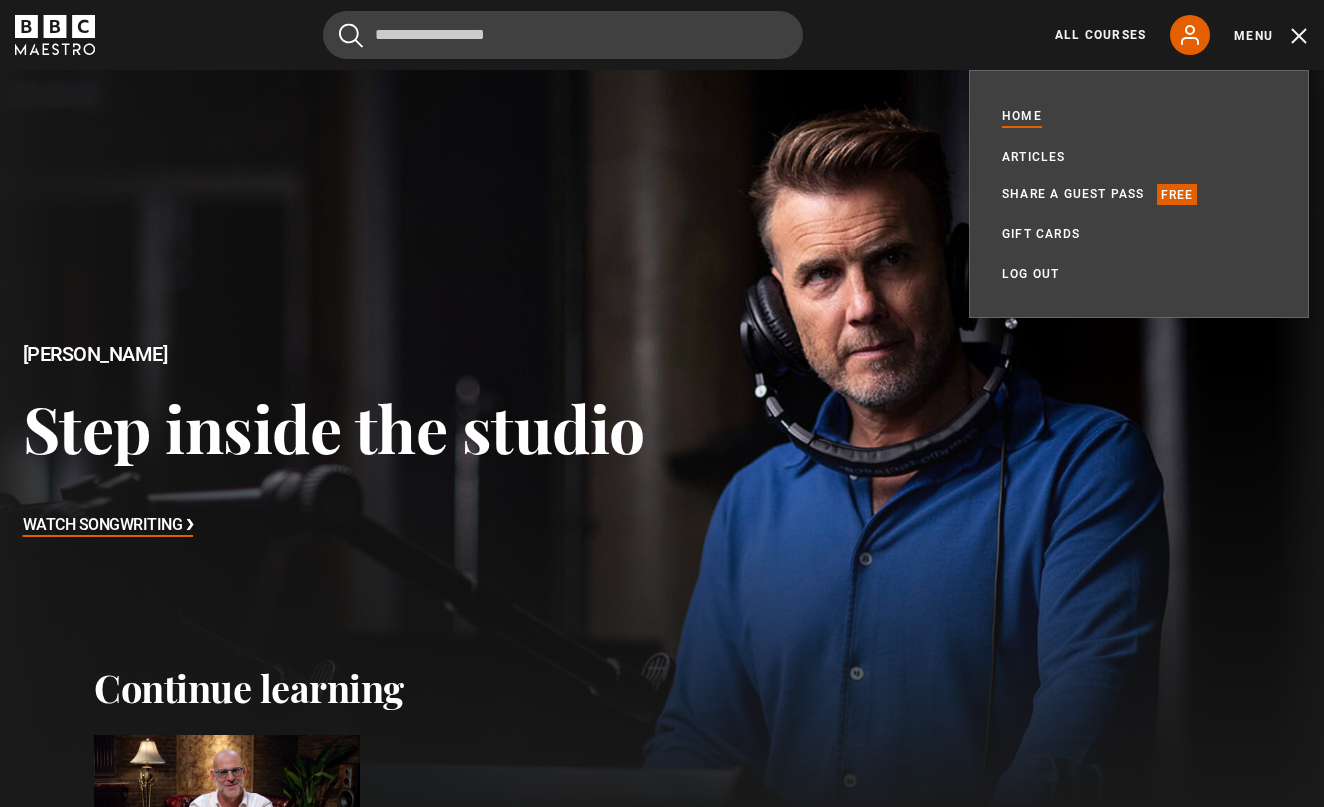 click at bounding box center (661, 442) 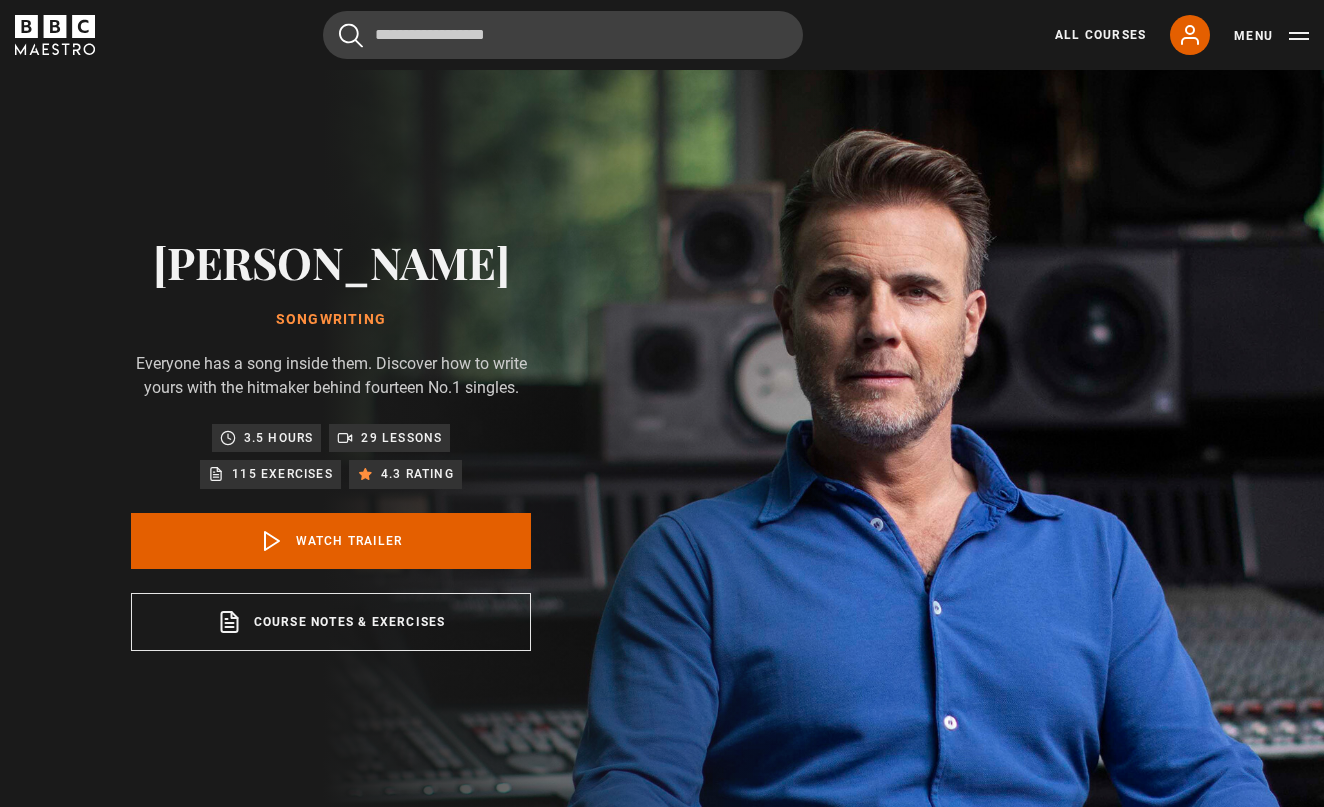 scroll, scrollTop: 0, scrollLeft: 0, axis: both 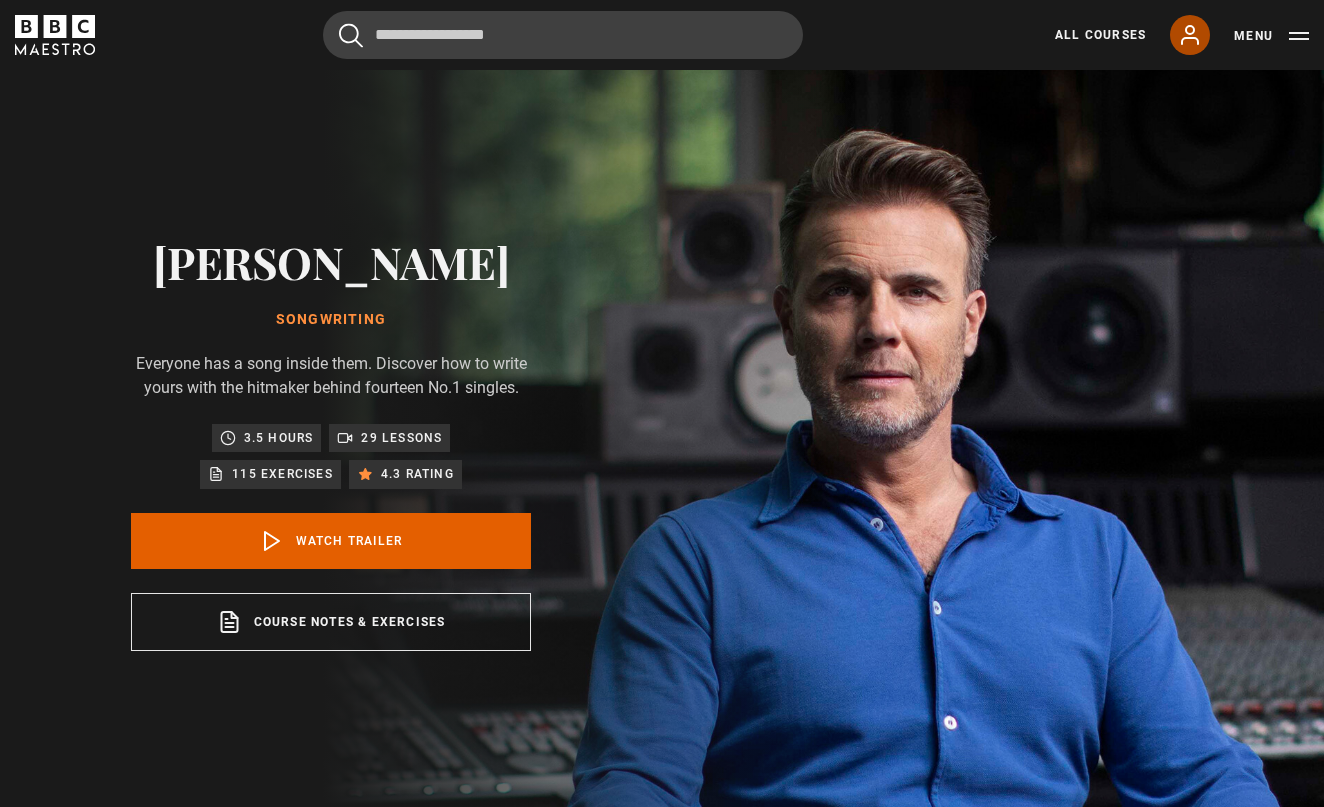 click 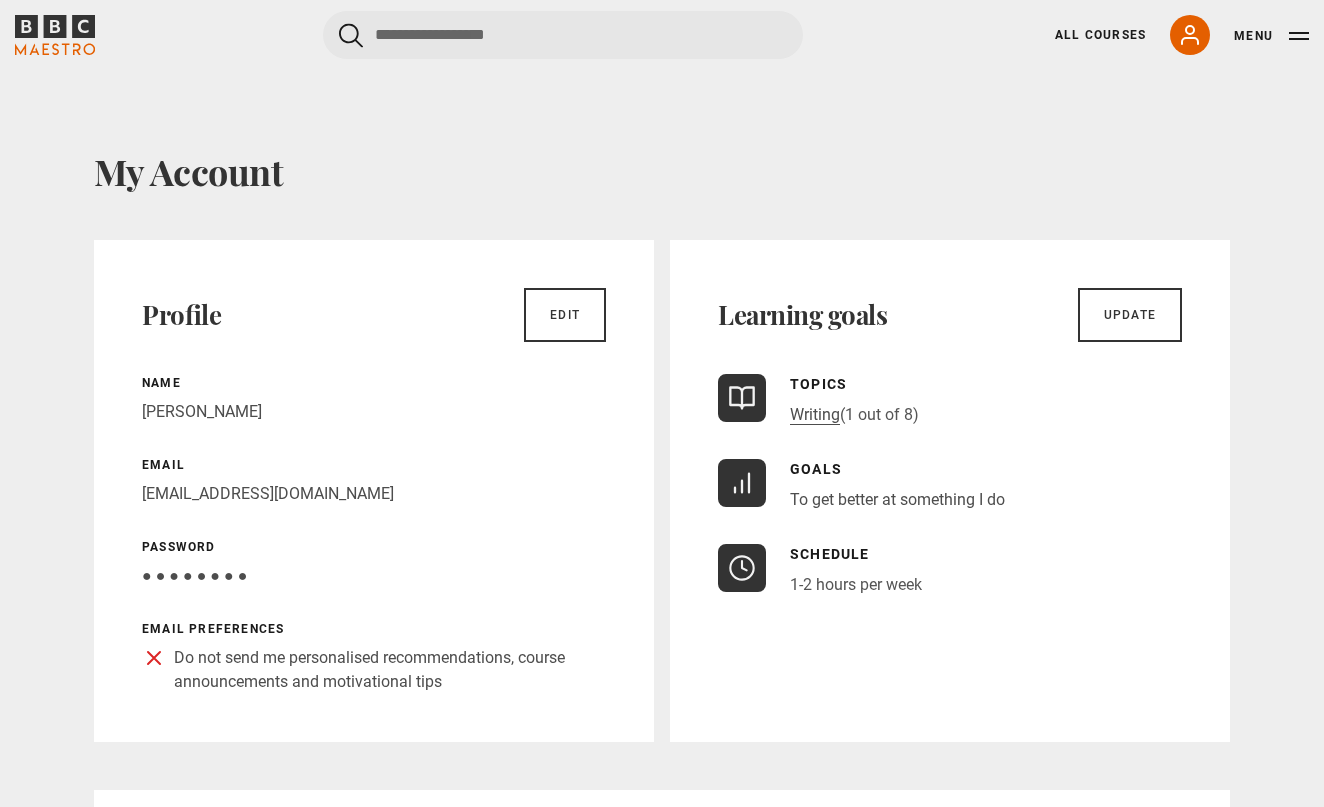 scroll, scrollTop: 0, scrollLeft: 0, axis: both 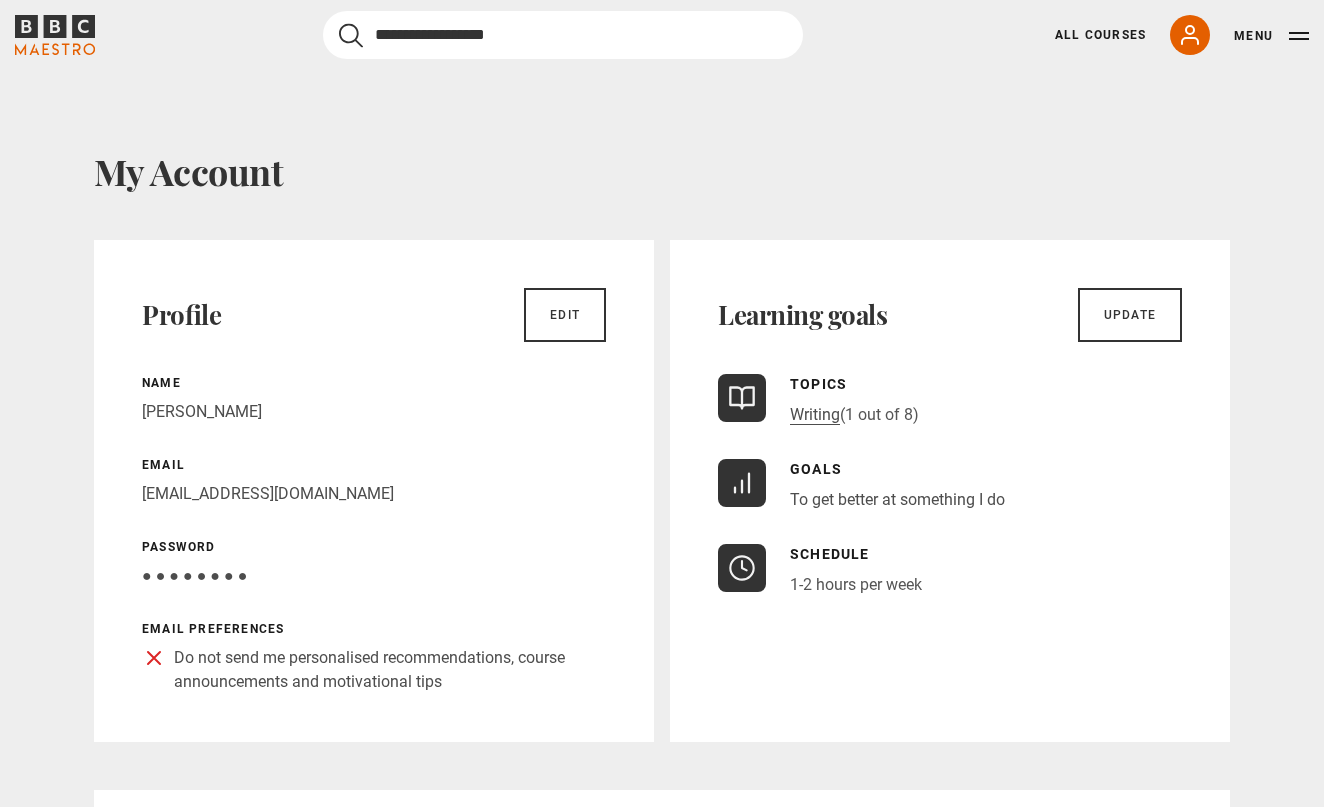 click at bounding box center (563, 35) 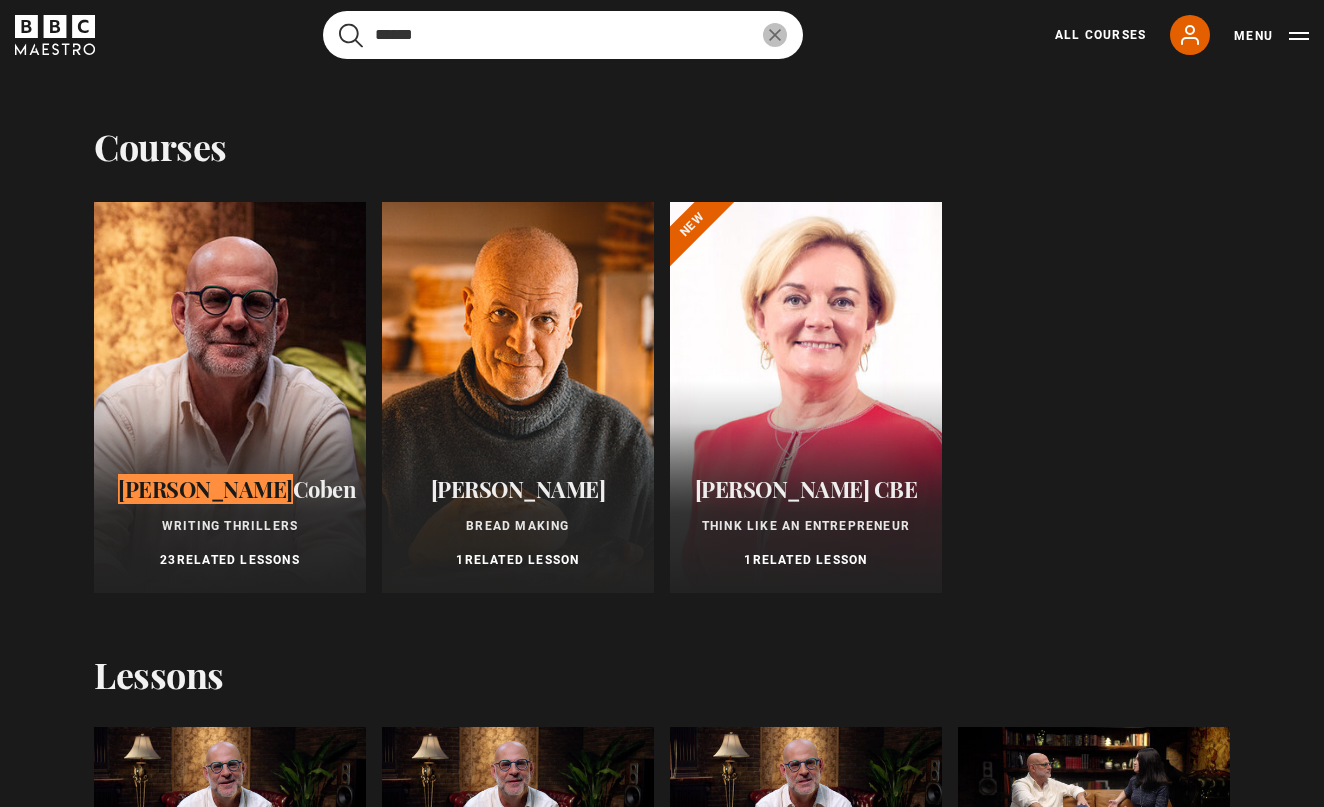type on "******" 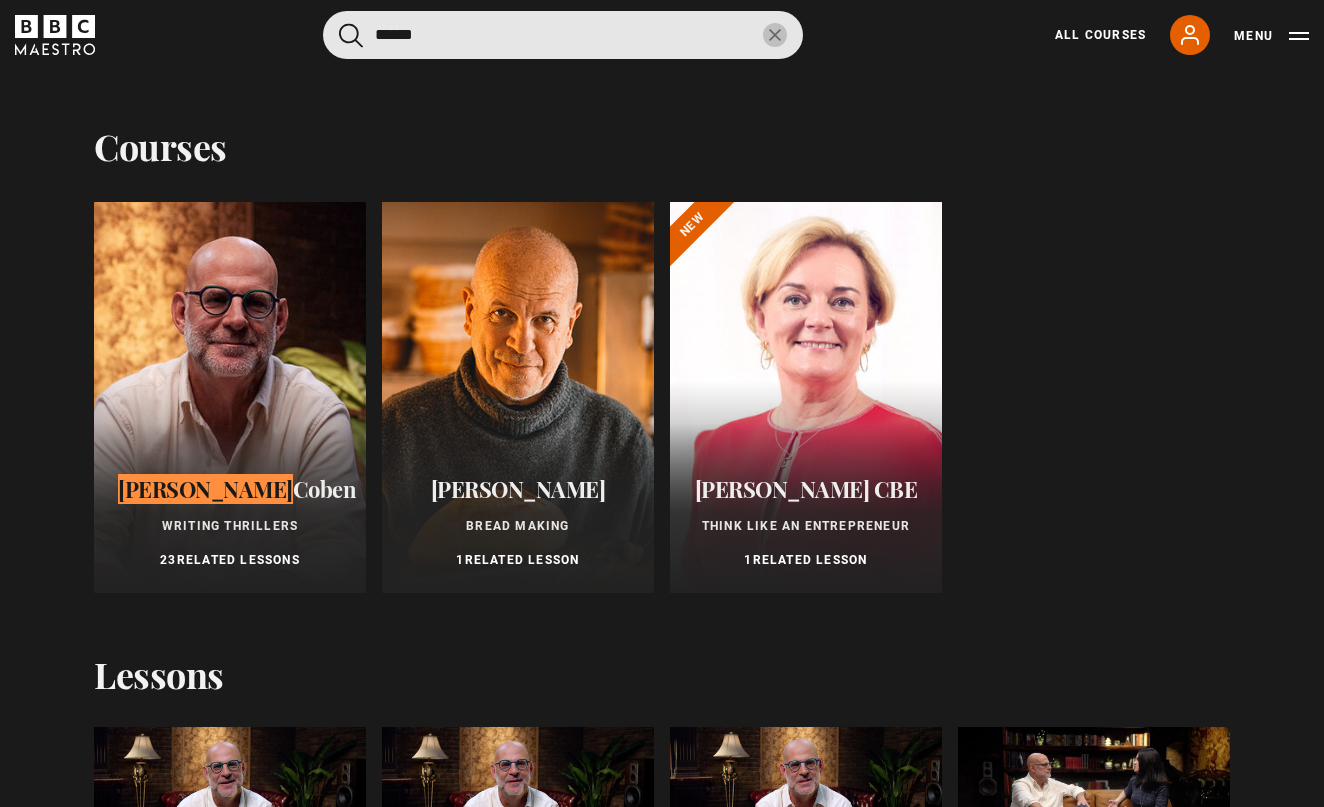 click at bounding box center (230, 397) 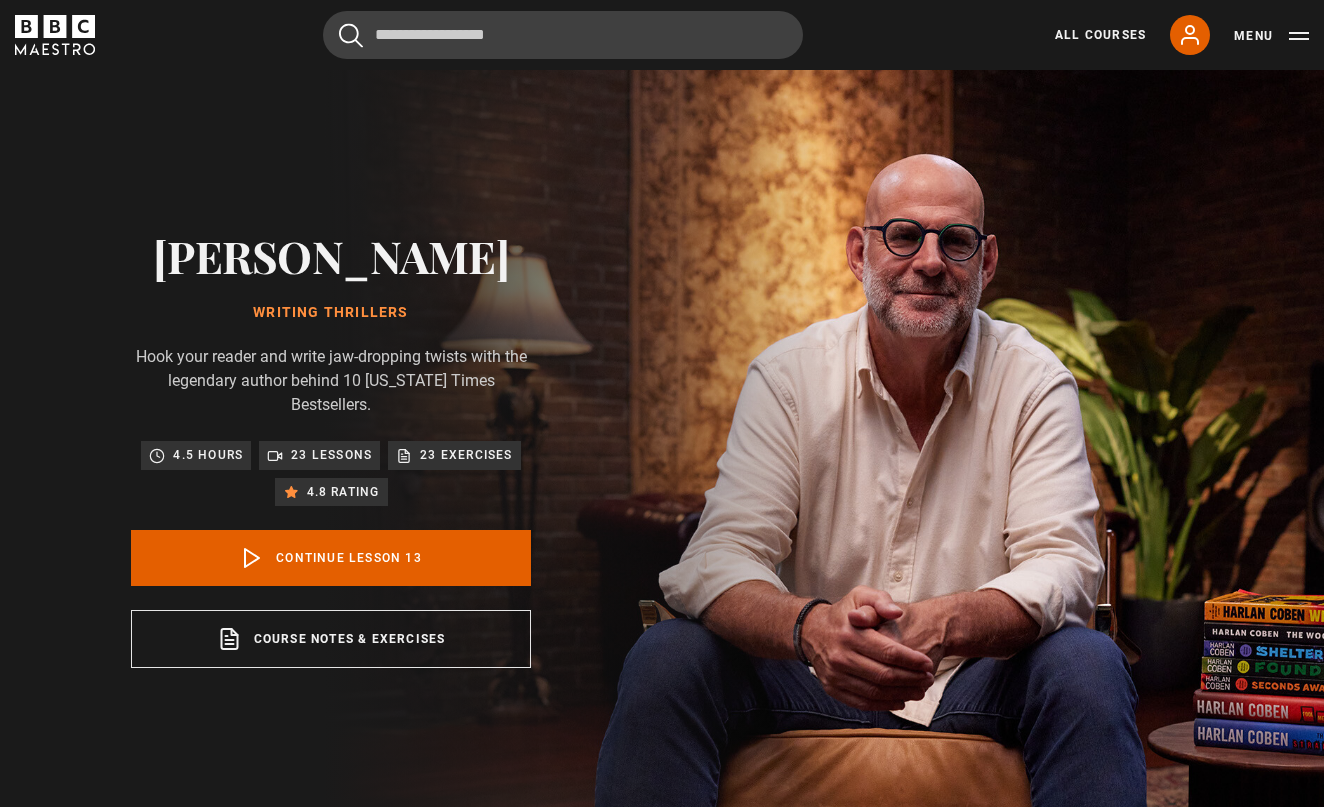 scroll, scrollTop: 817, scrollLeft: 0, axis: vertical 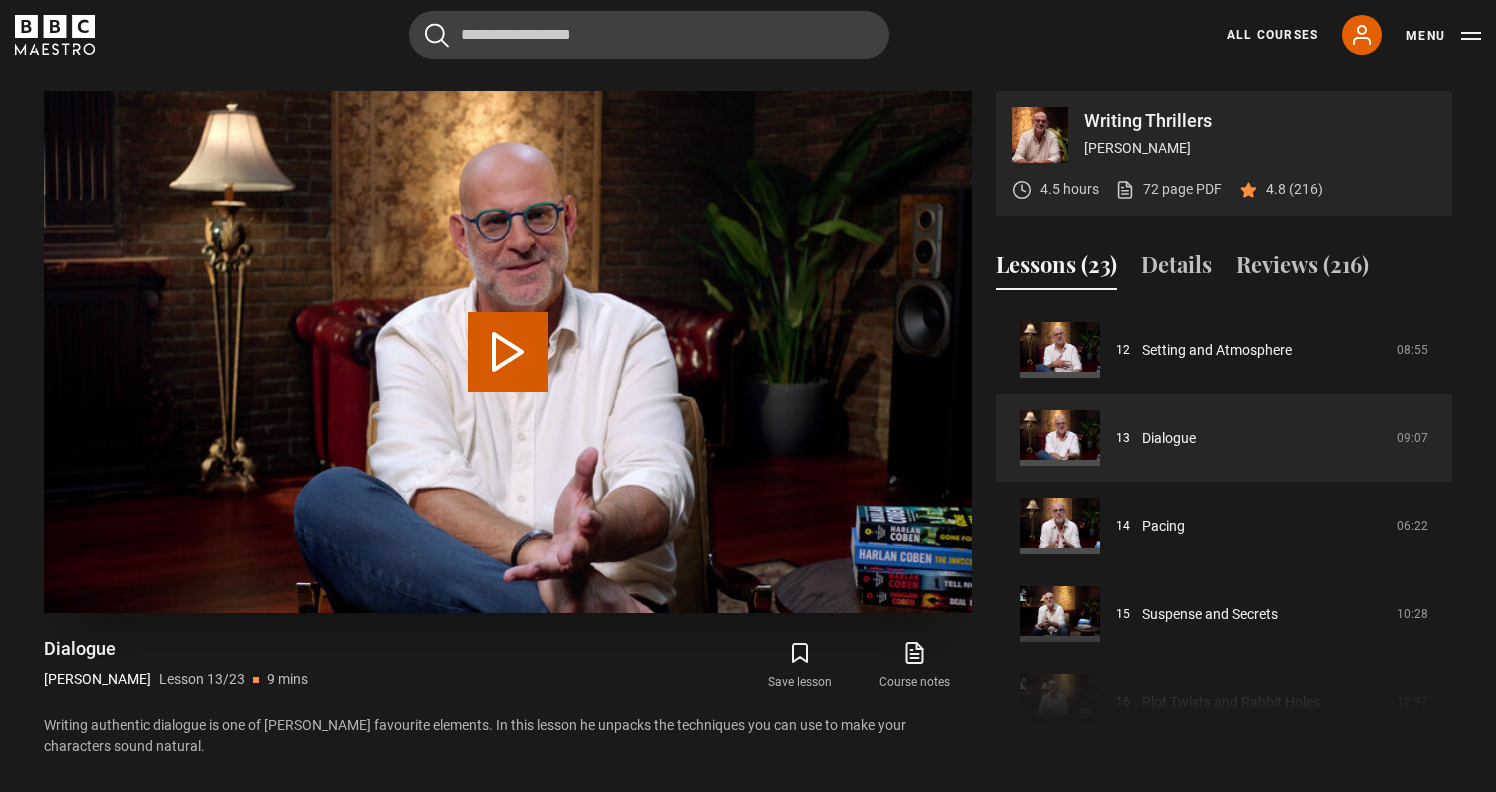 click on "Play Lesson Dialogue" at bounding box center [508, 352] 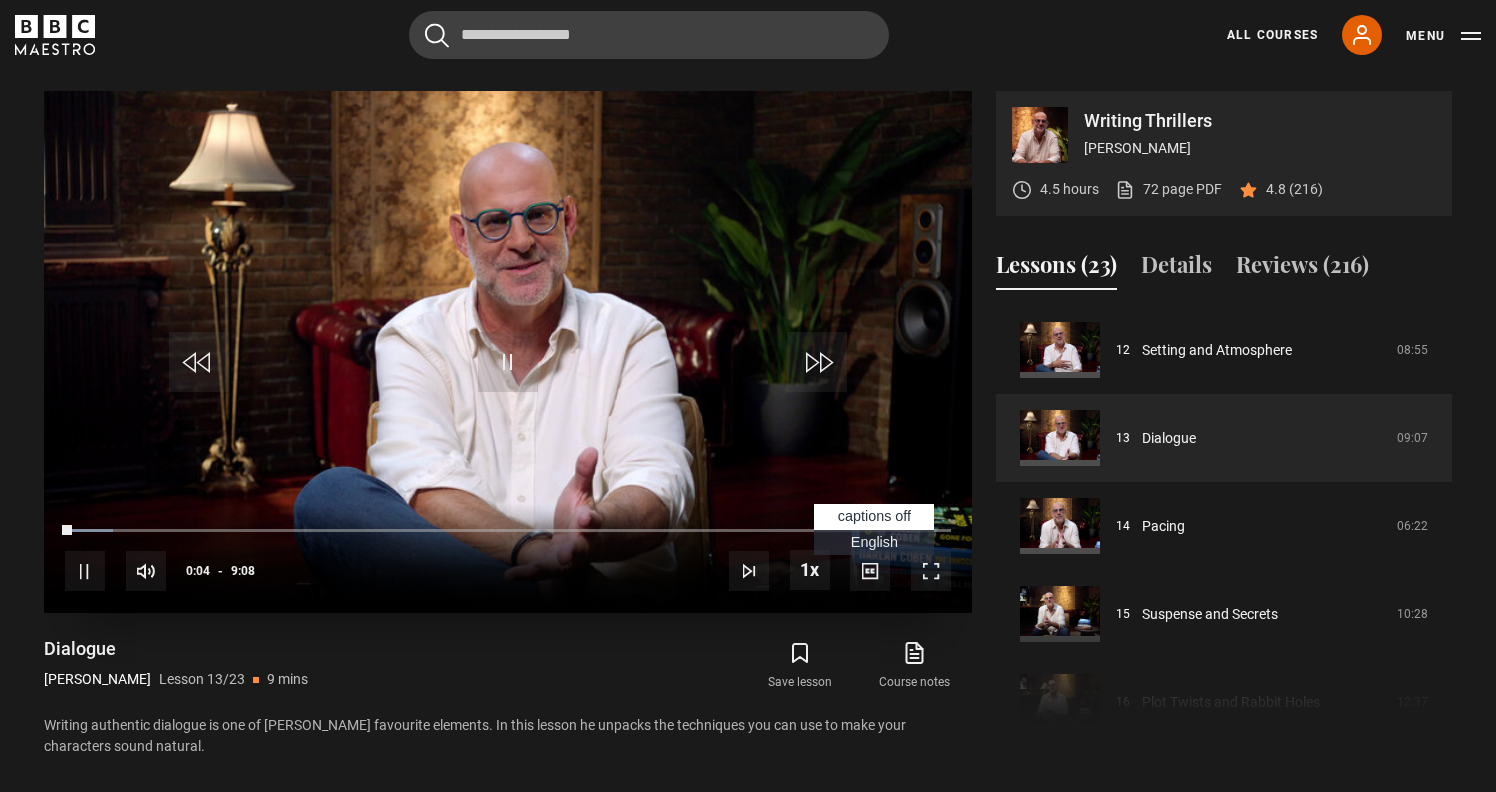 click on "English  Captions" at bounding box center (874, 542) 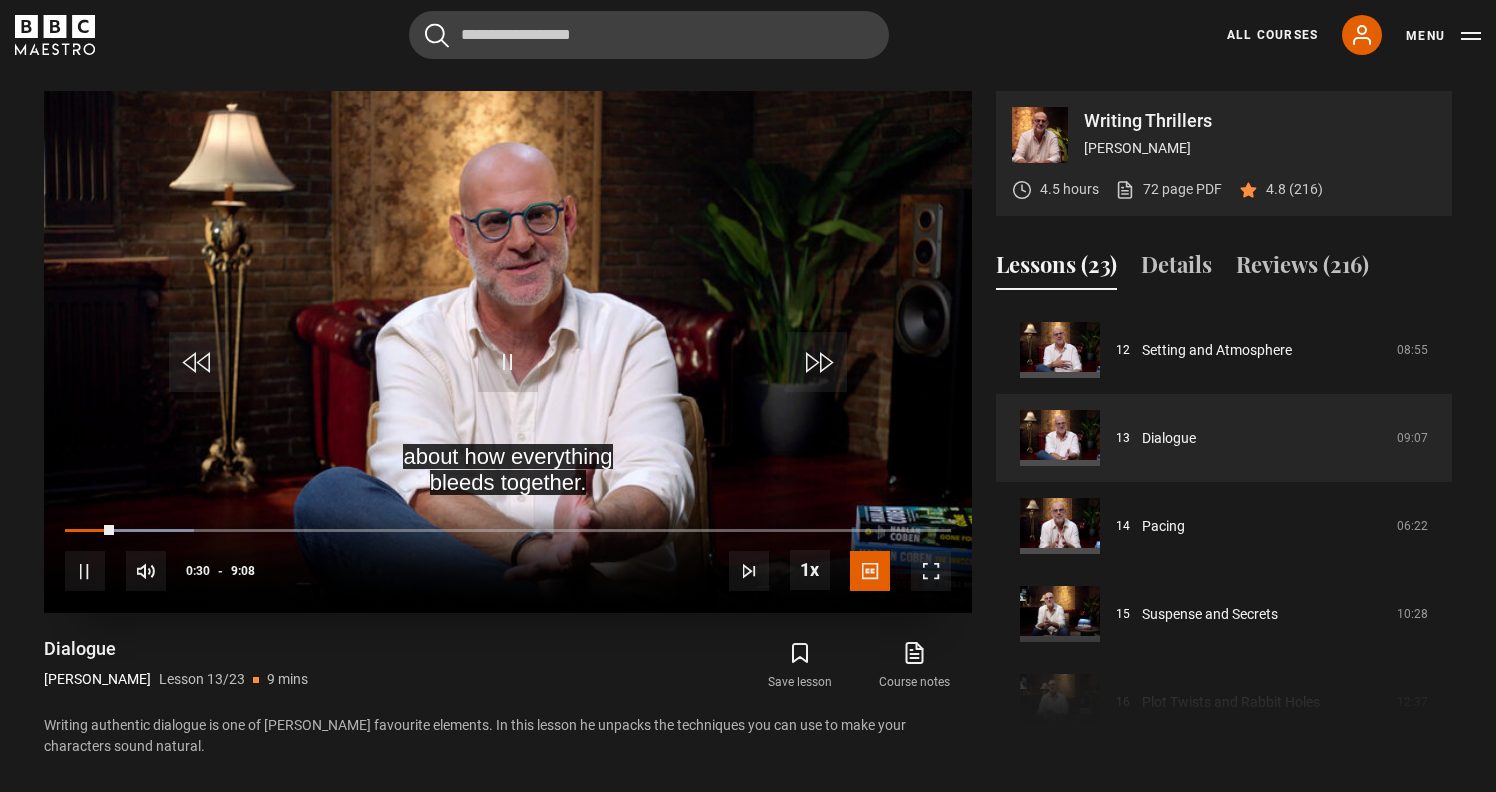 click at bounding box center (85, 571) 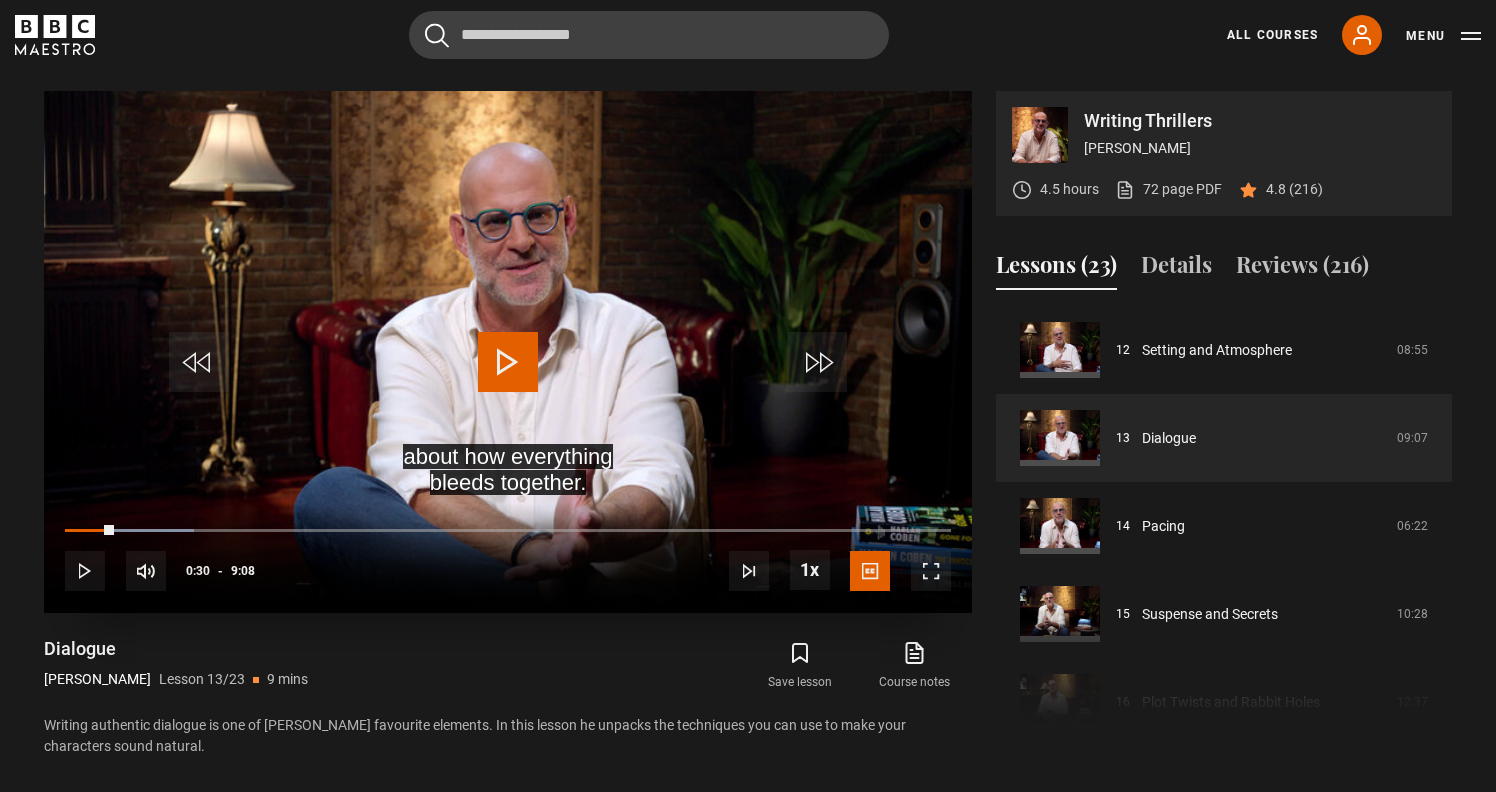 click at bounding box center (85, 571) 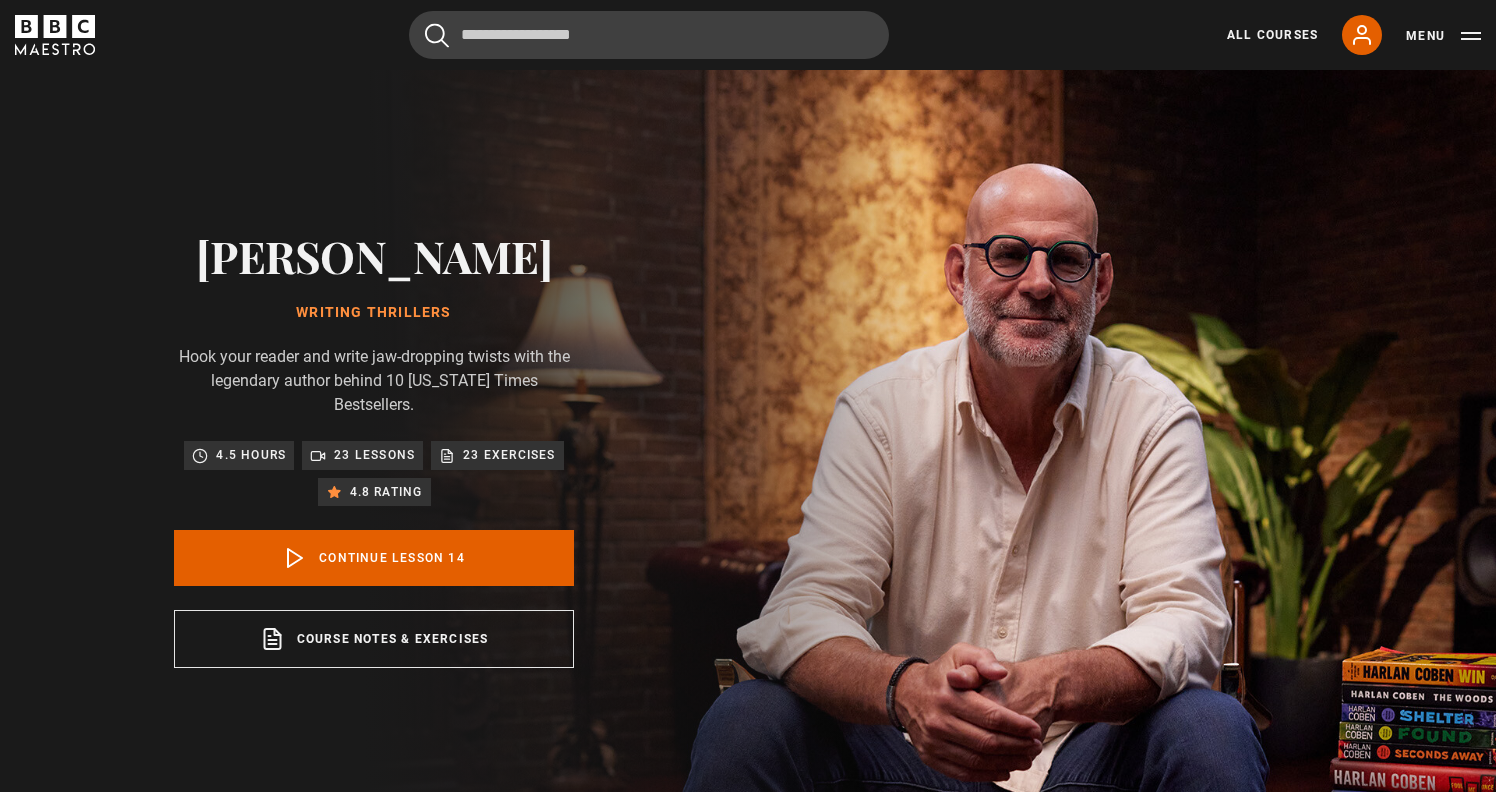 scroll, scrollTop: 802, scrollLeft: 0, axis: vertical 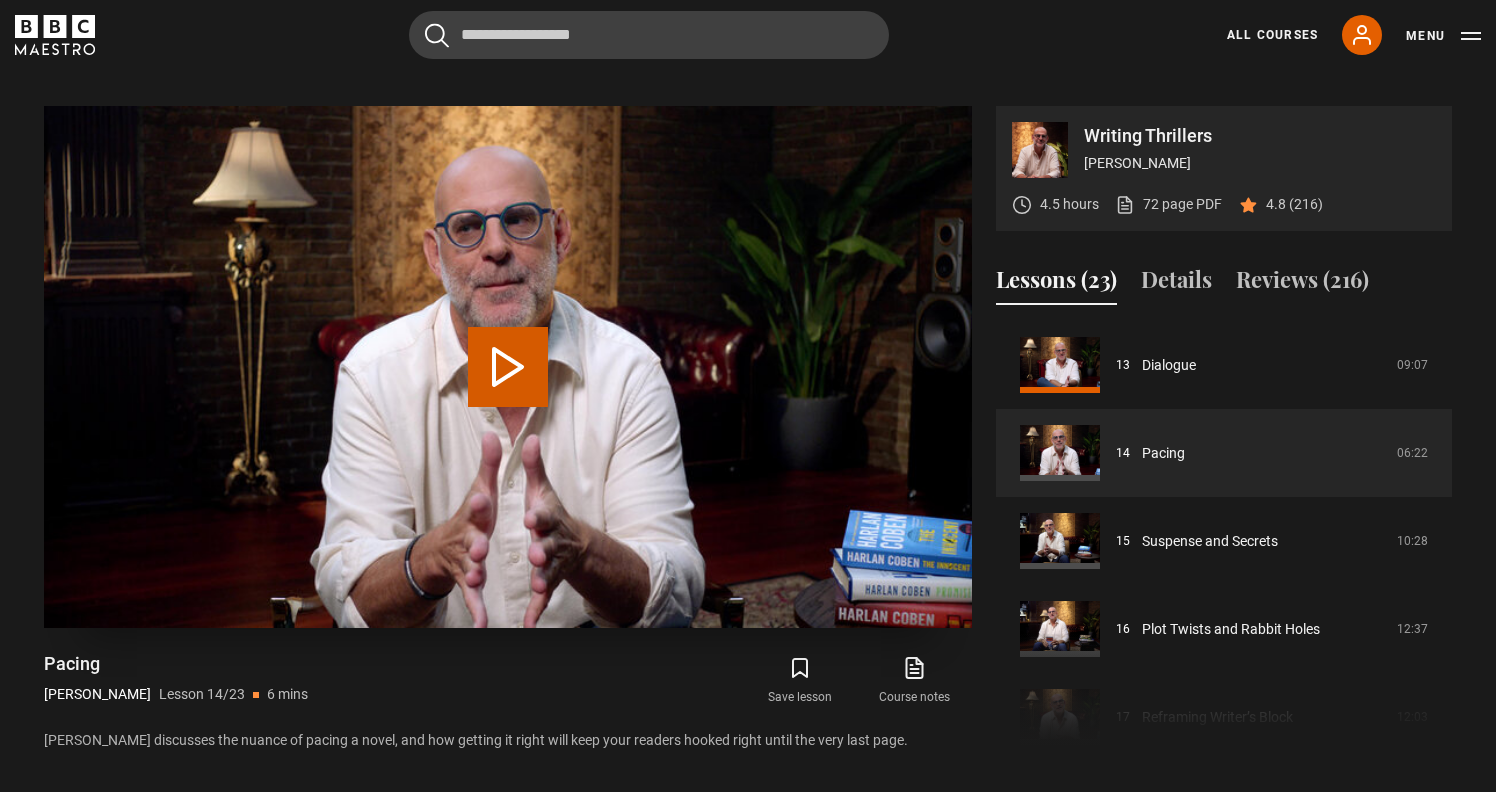 click on "Play Lesson Pacing" at bounding box center (508, 367) 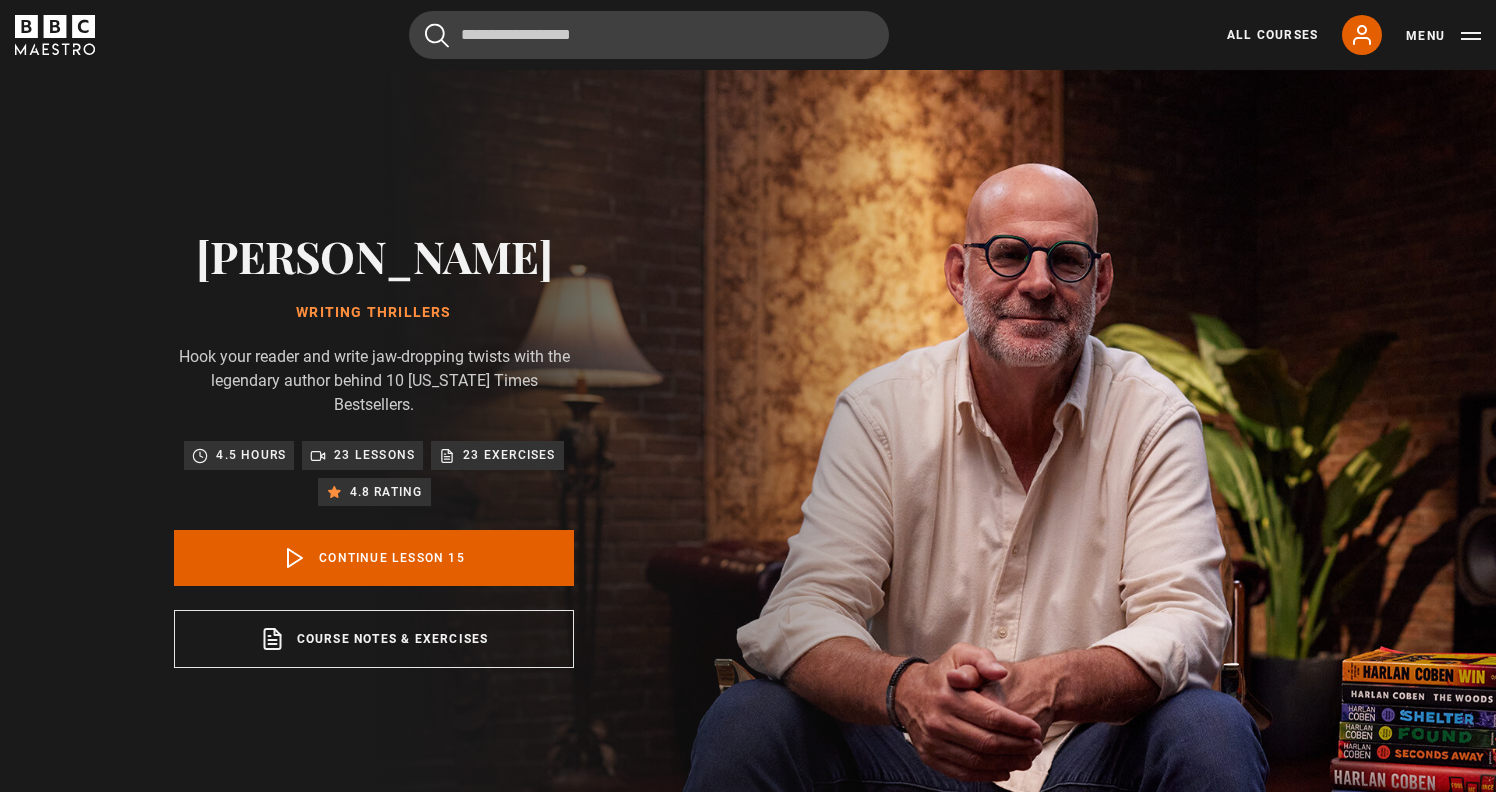 scroll, scrollTop: 802, scrollLeft: 0, axis: vertical 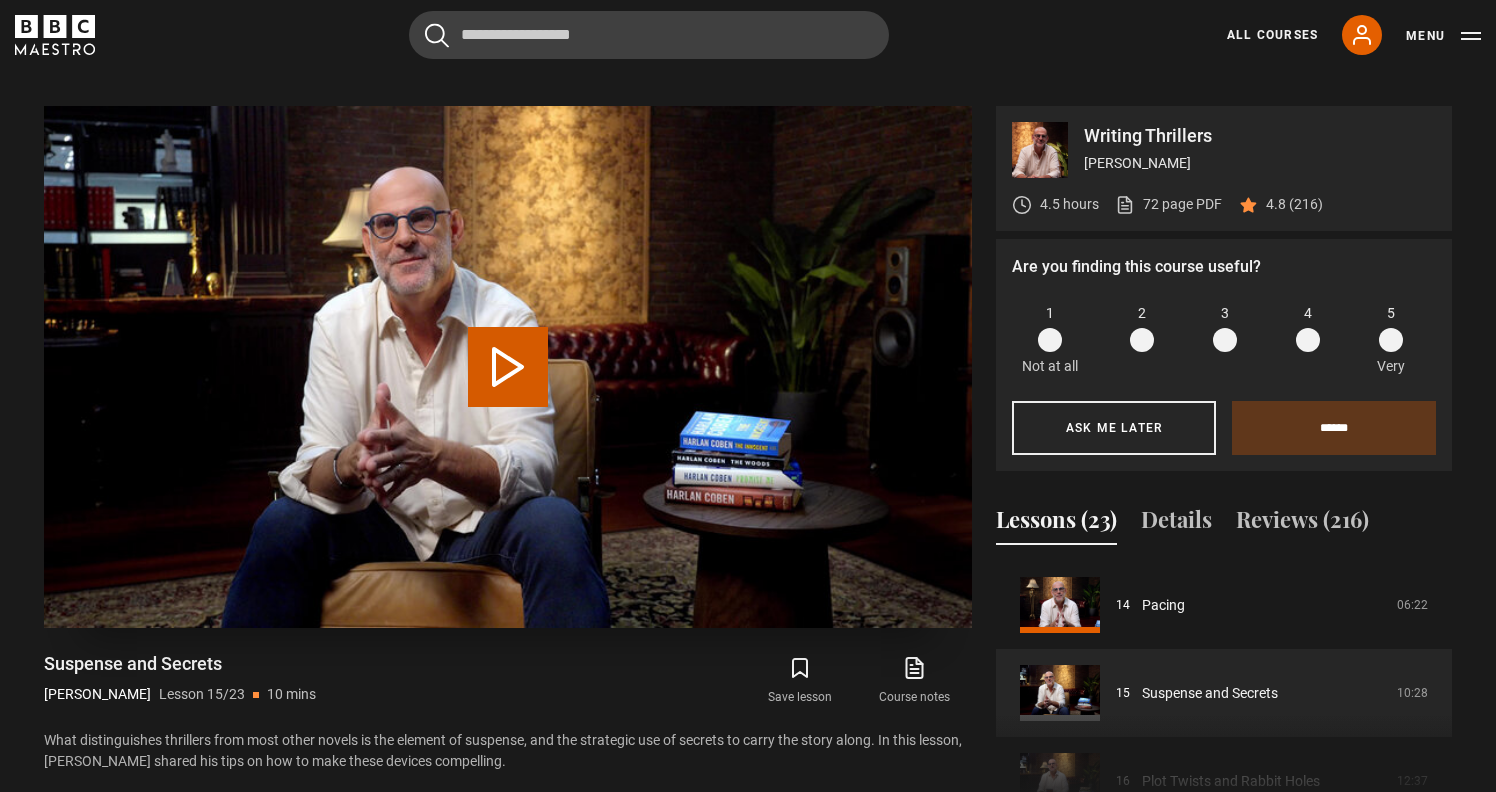 click on "Play Lesson Suspense and Secrets" at bounding box center (508, 367) 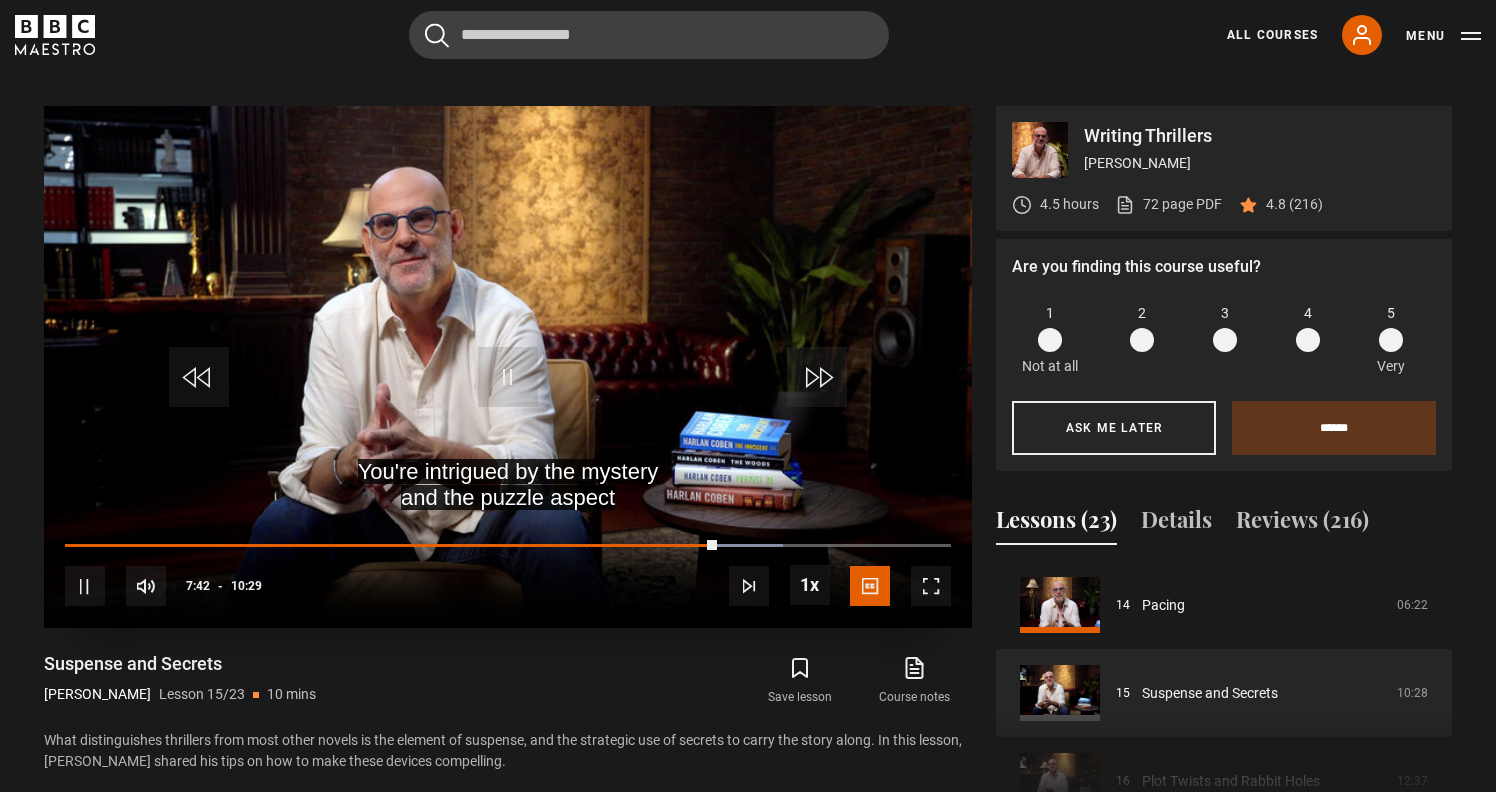 click at bounding box center [85, 586] 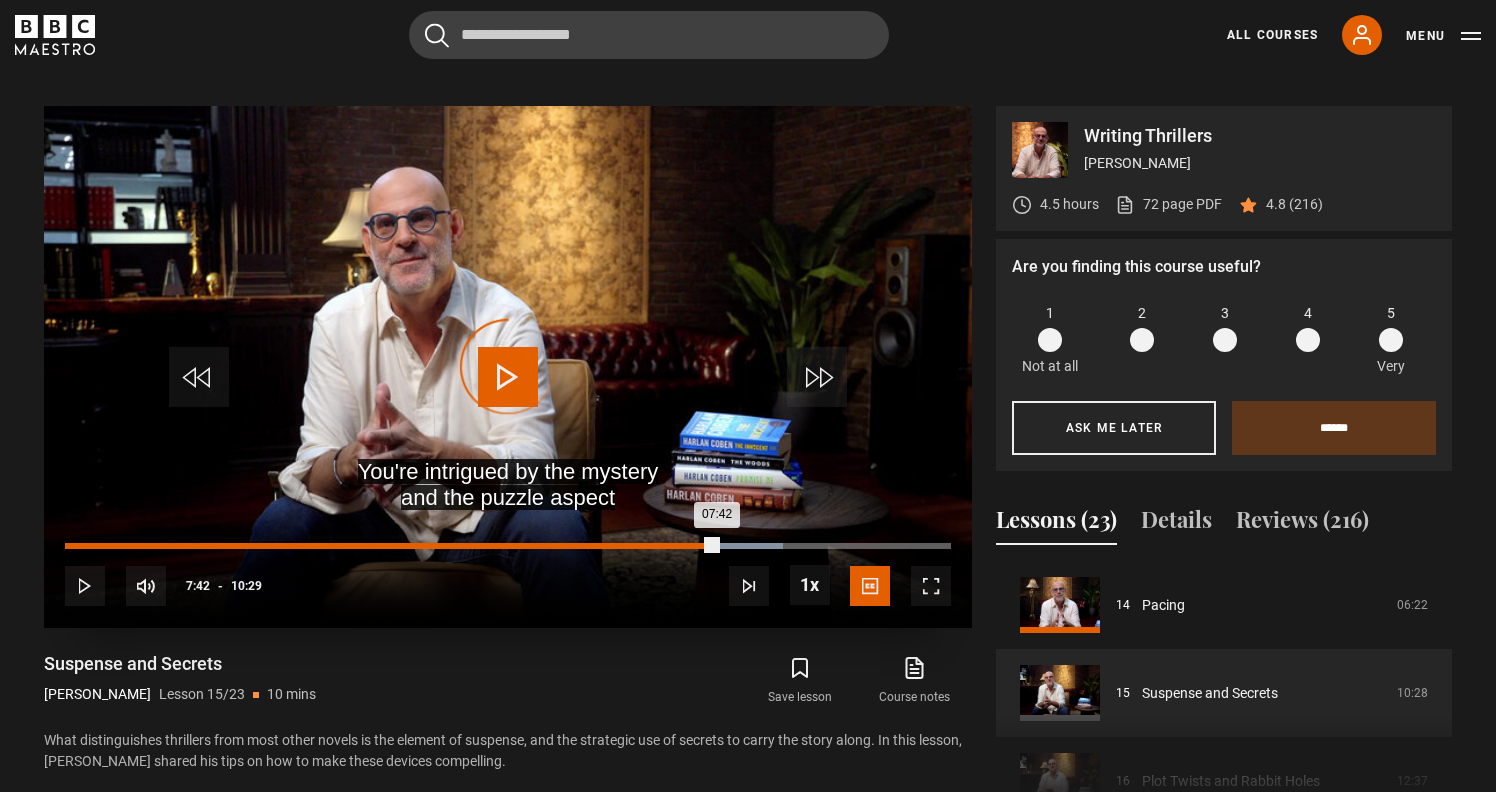 click on "Loaded :  81.04% 07:10 07:42" at bounding box center (508, 546) 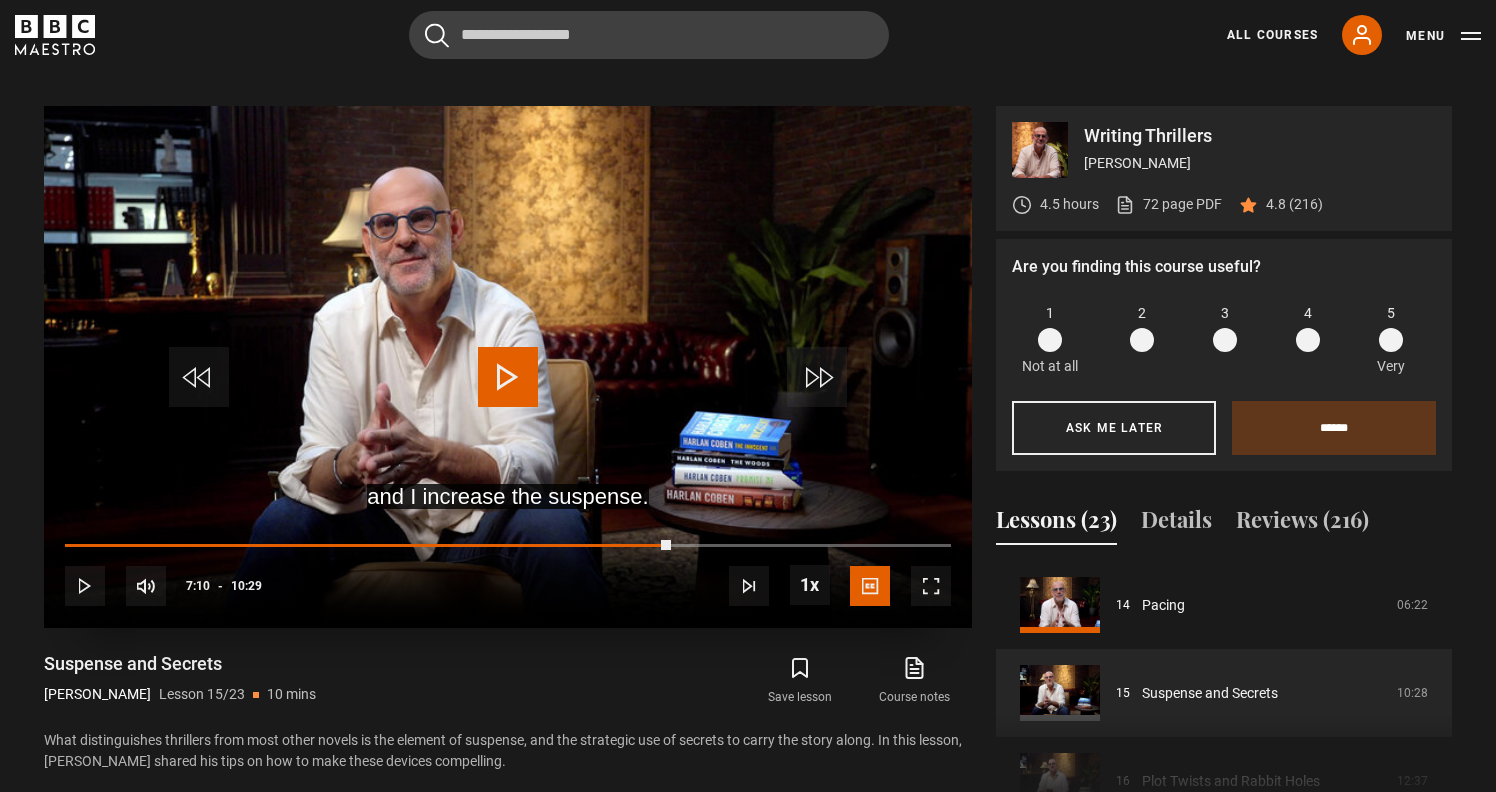 click at bounding box center [508, 377] 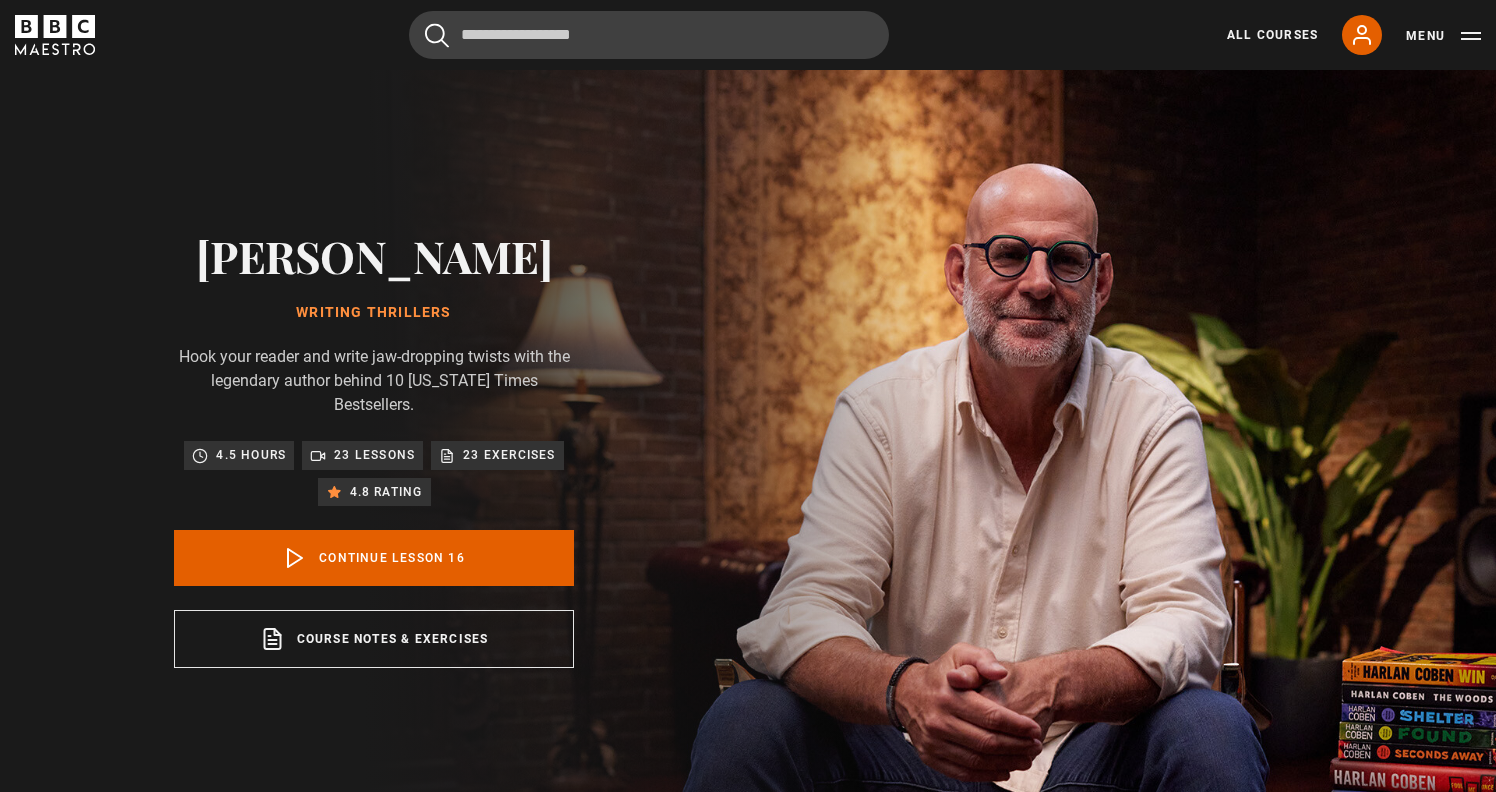 scroll, scrollTop: 802, scrollLeft: 0, axis: vertical 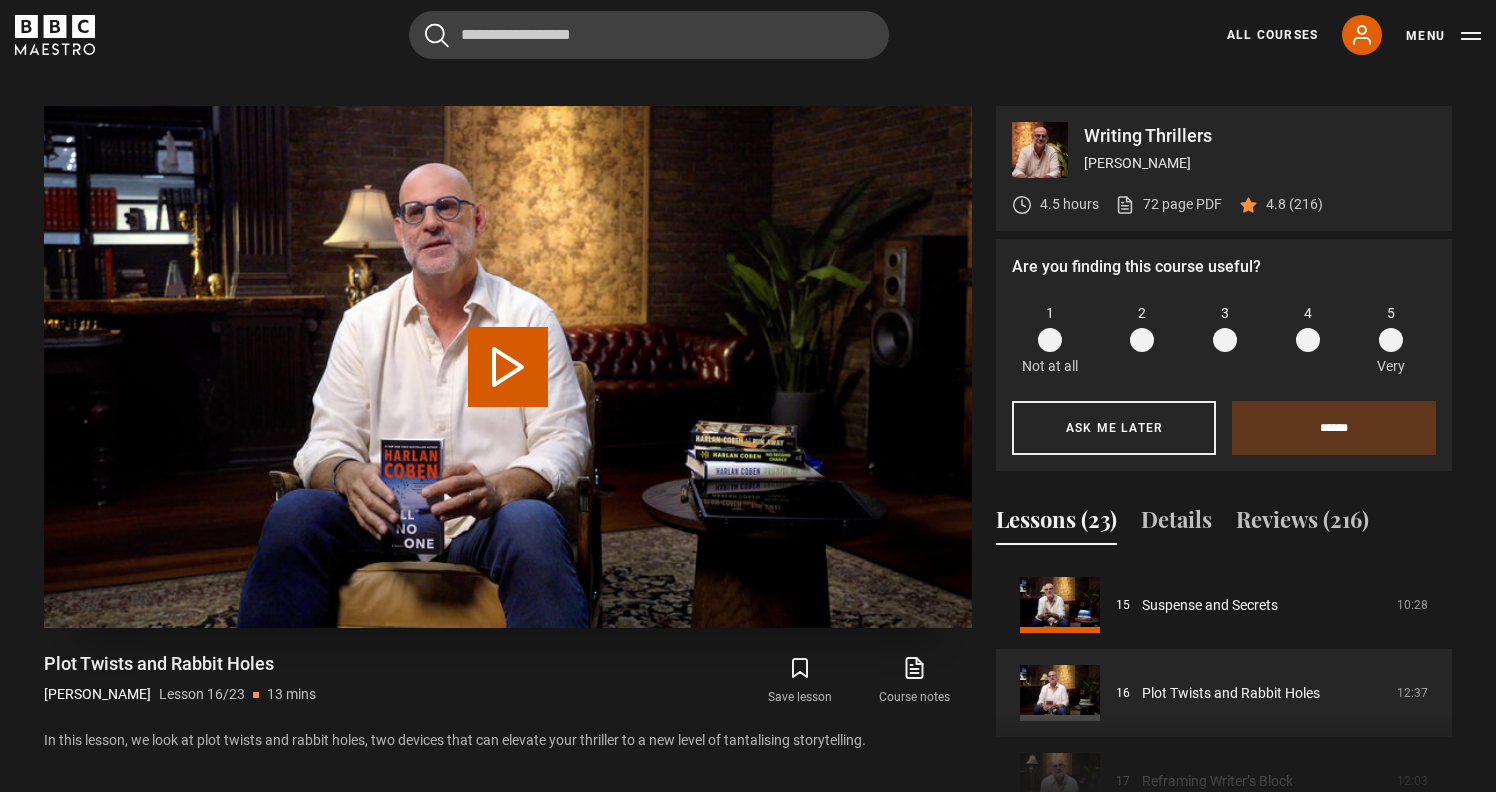 click on "Play Lesson Plot Twists and Rabbit Holes" at bounding box center (508, 367) 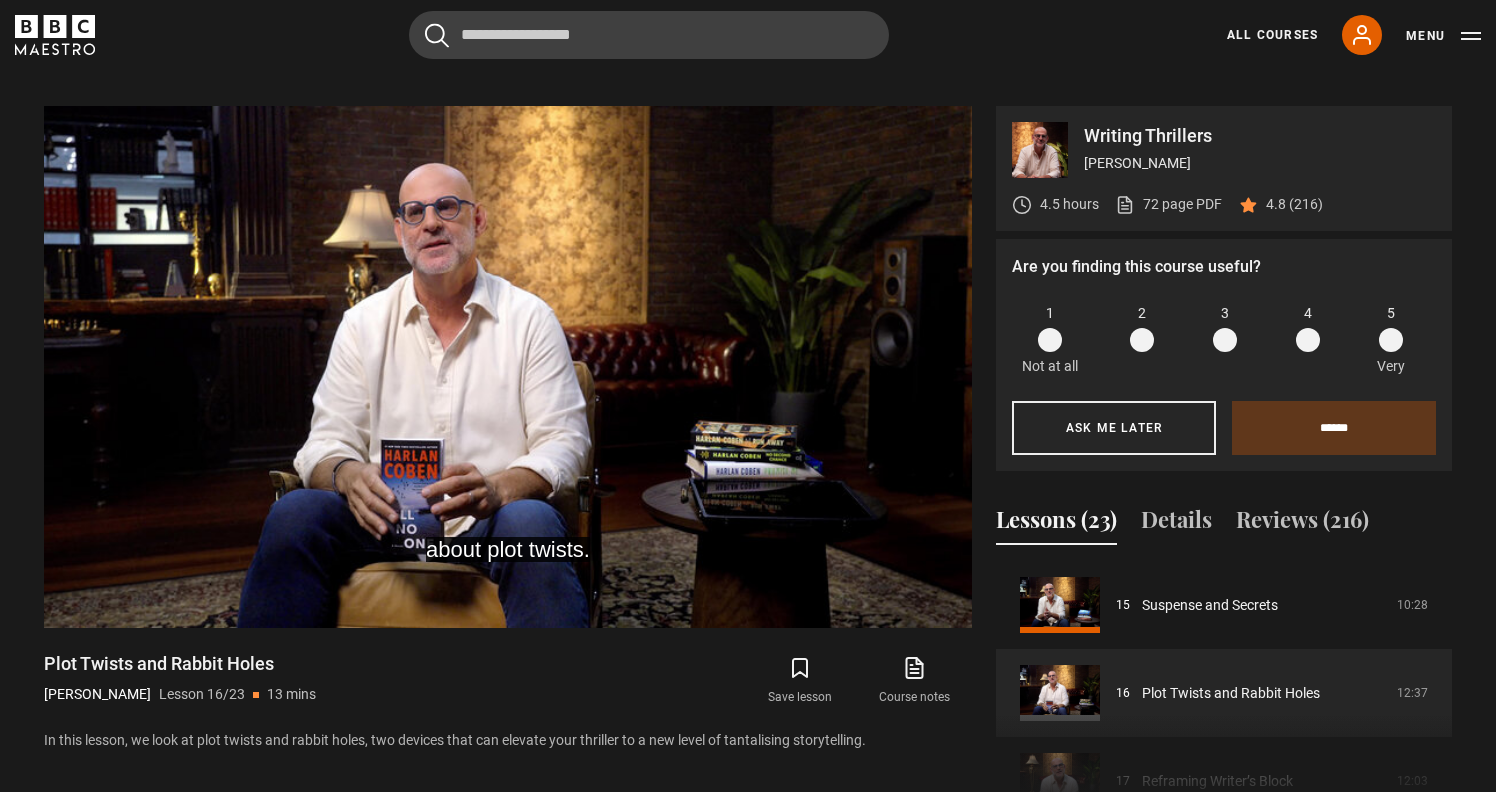 click at bounding box center (1391, 340) 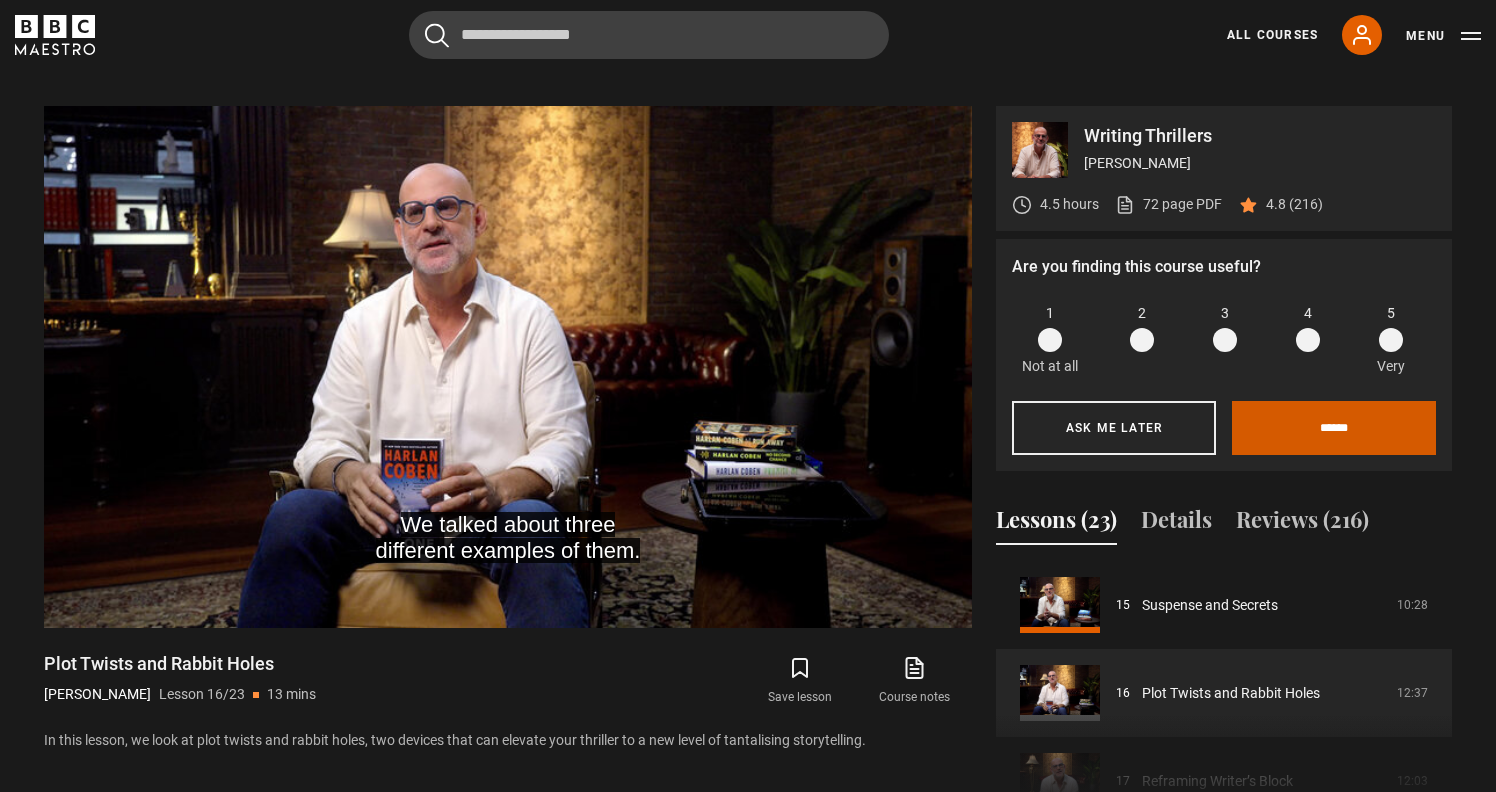 click on "******" at bounding box center (1334, 428) 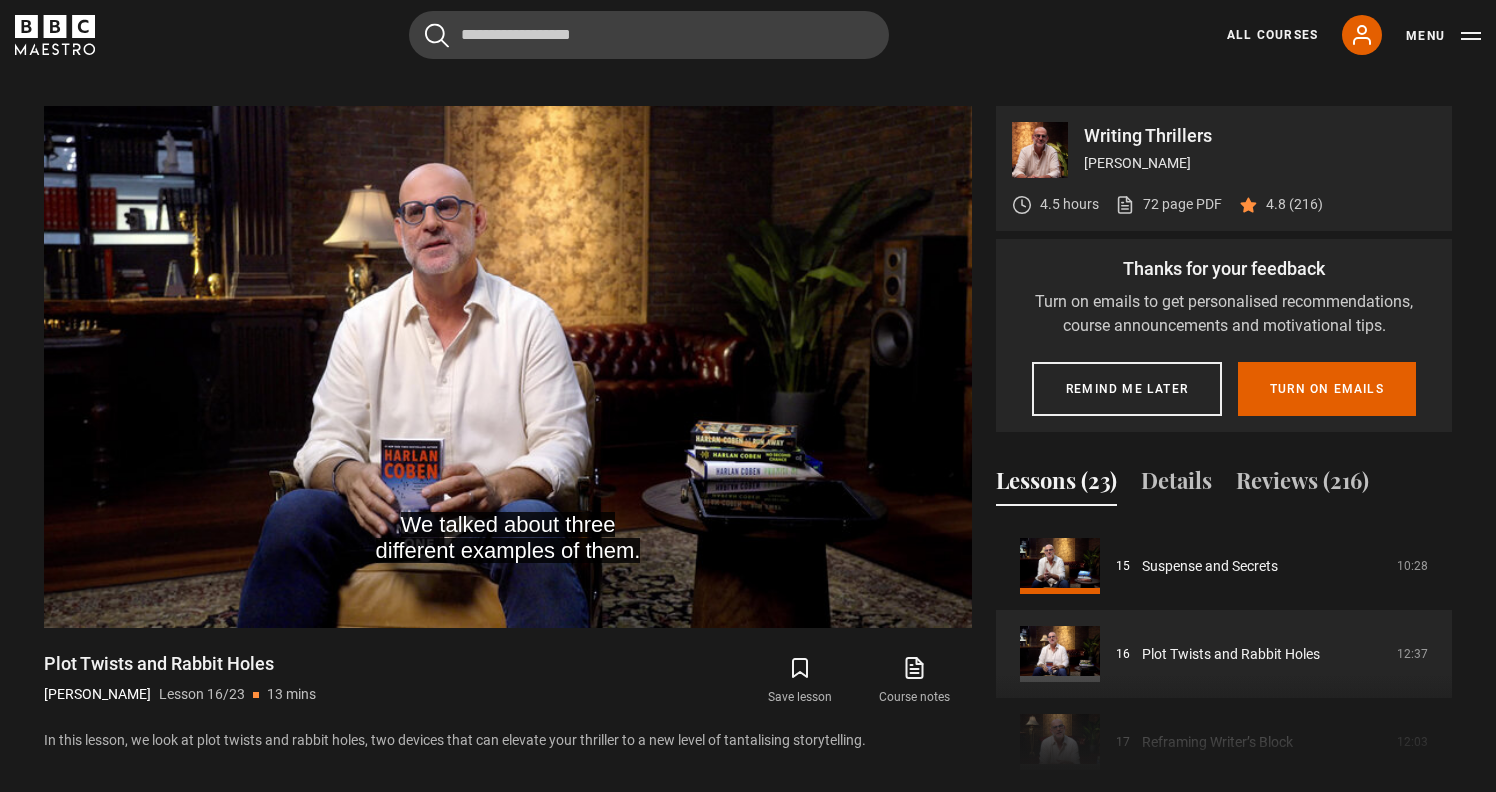 scroll, scrollTop: 865, scrollLeft: 0, axis: vertical 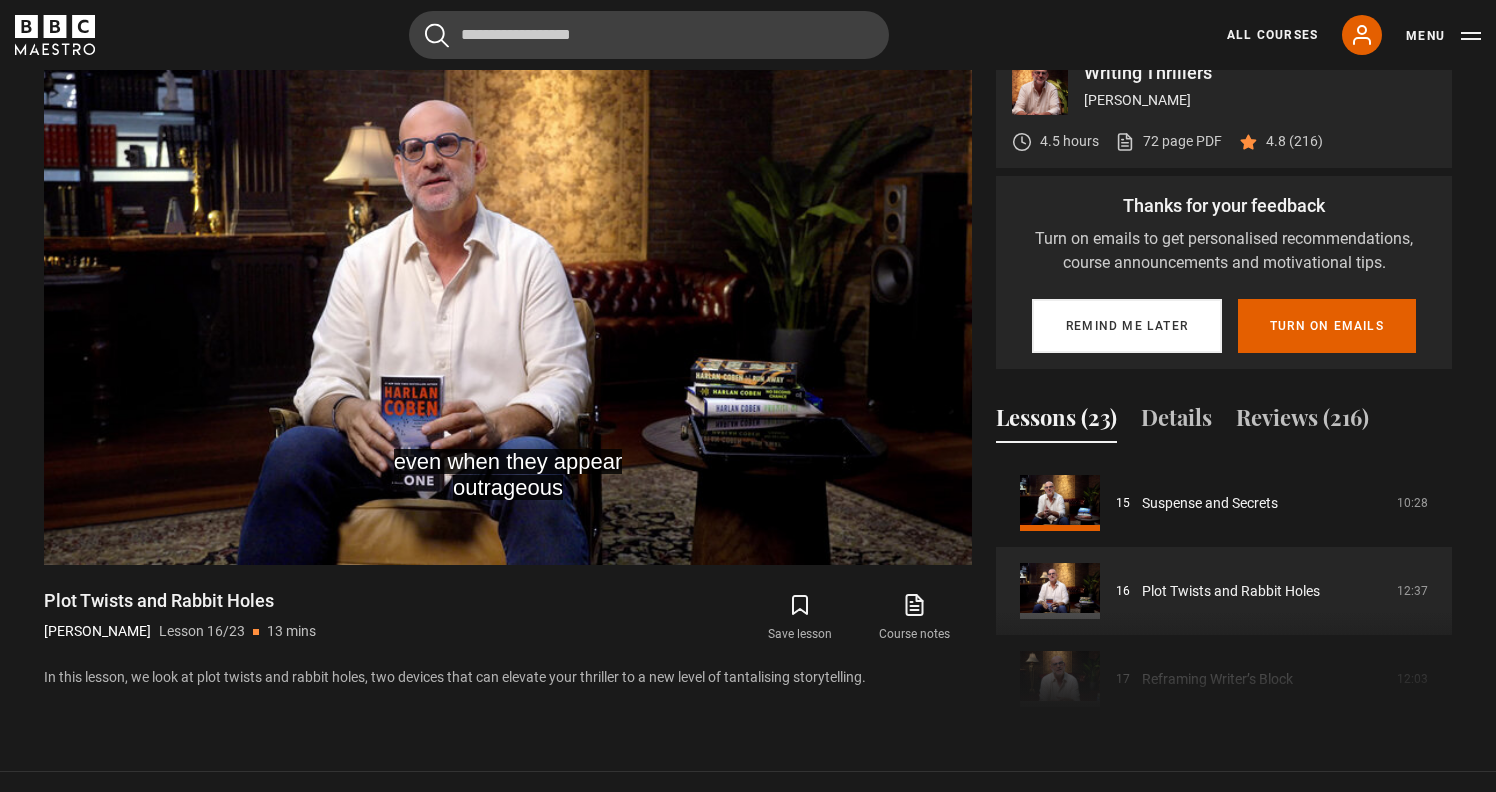 click on "Remind me later" at bounding box center (1127, 326) 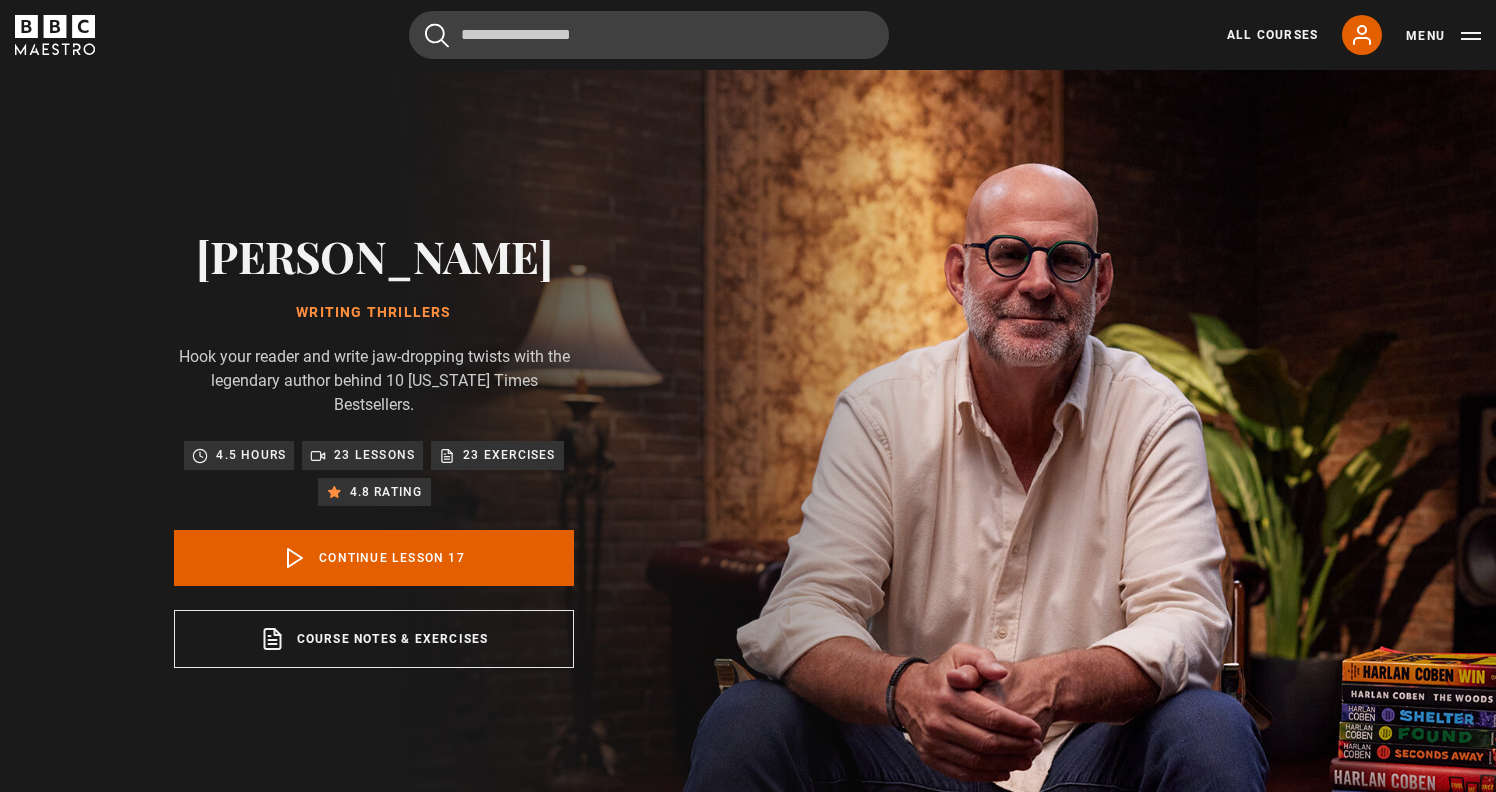 scroll, scrollTop: 802, scrollLeft: 0, axis: vertical 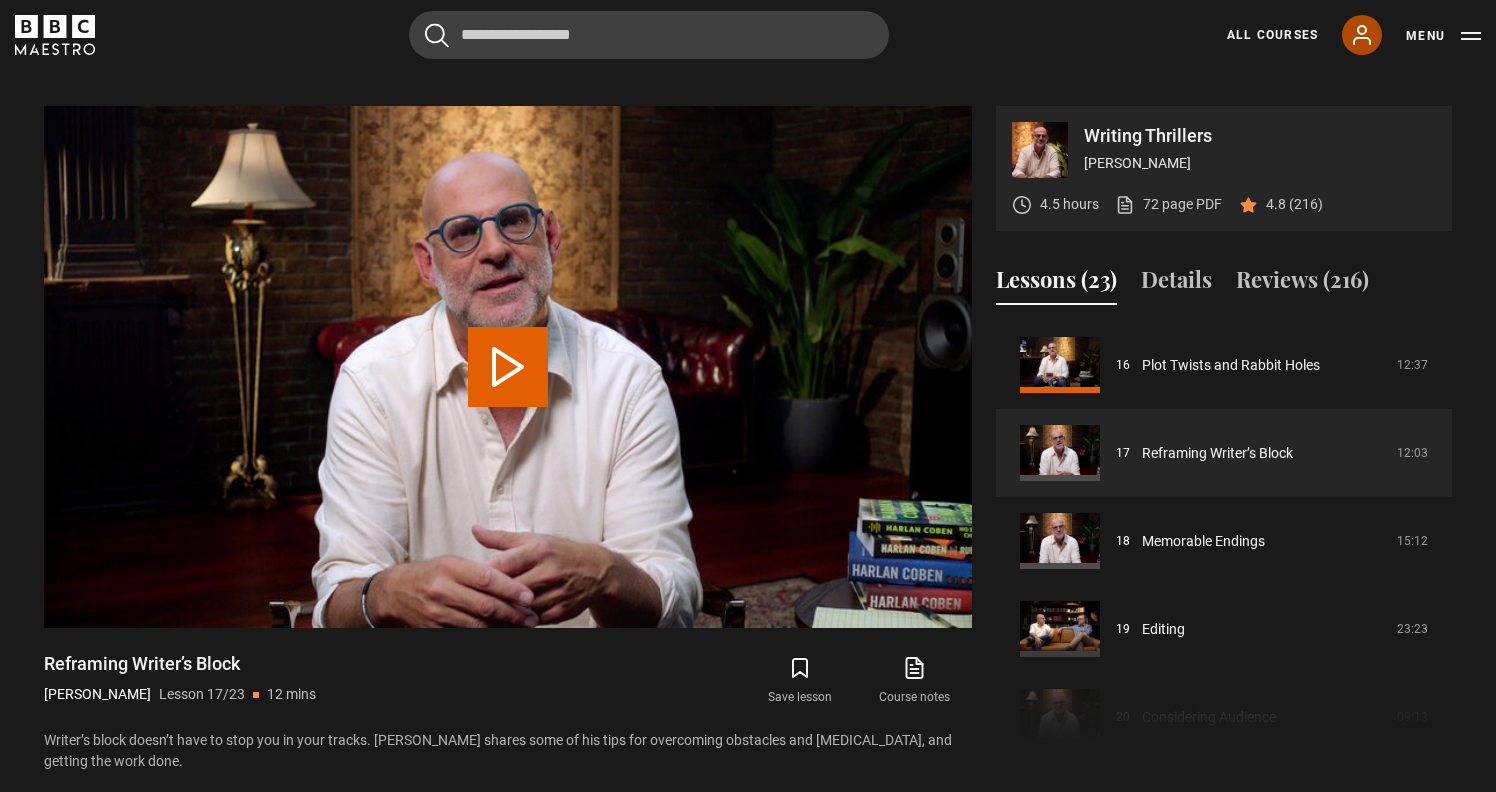 click 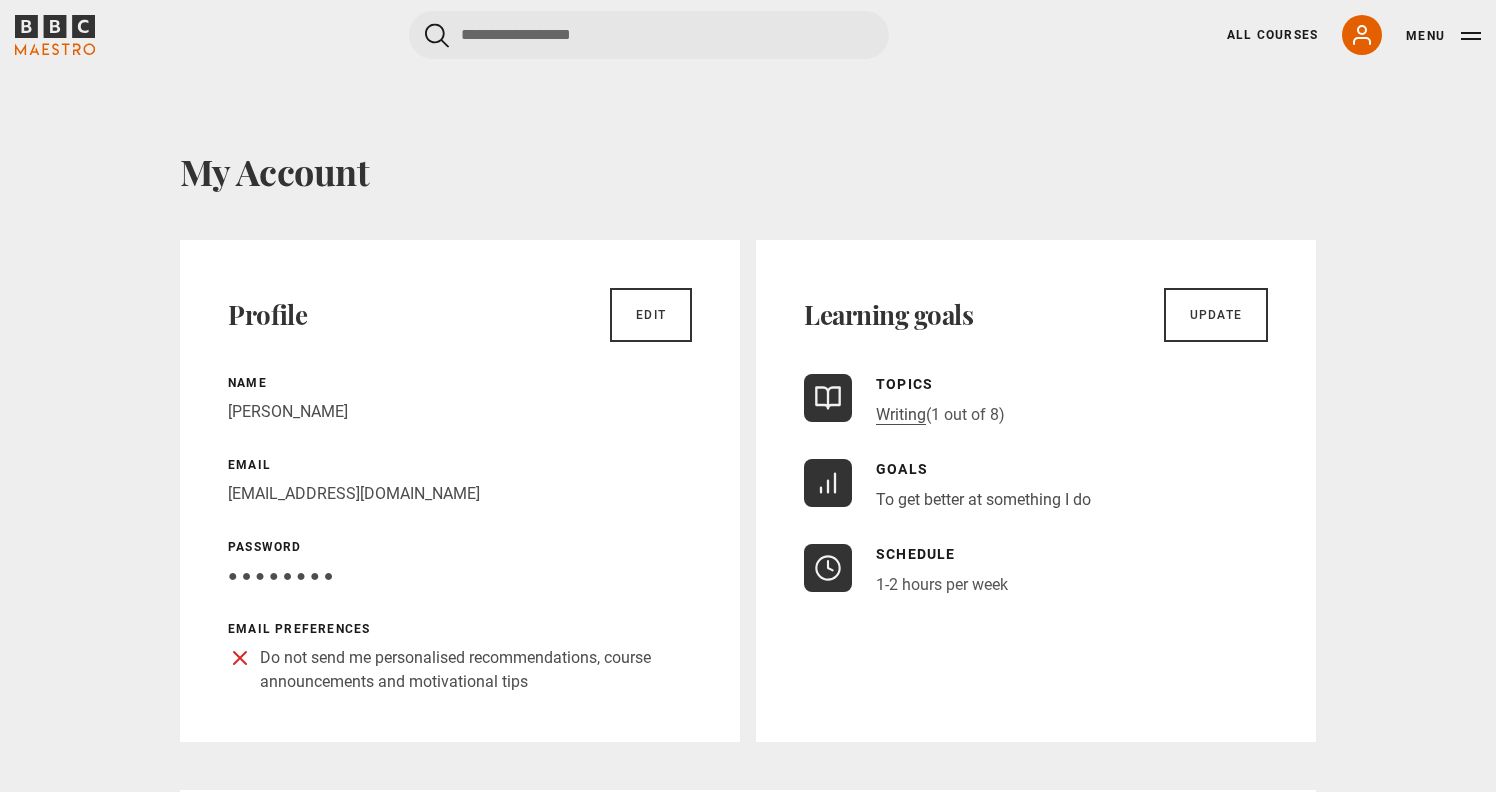 scroll, scrollTop: 0, scrollLeft: 0, axis: both 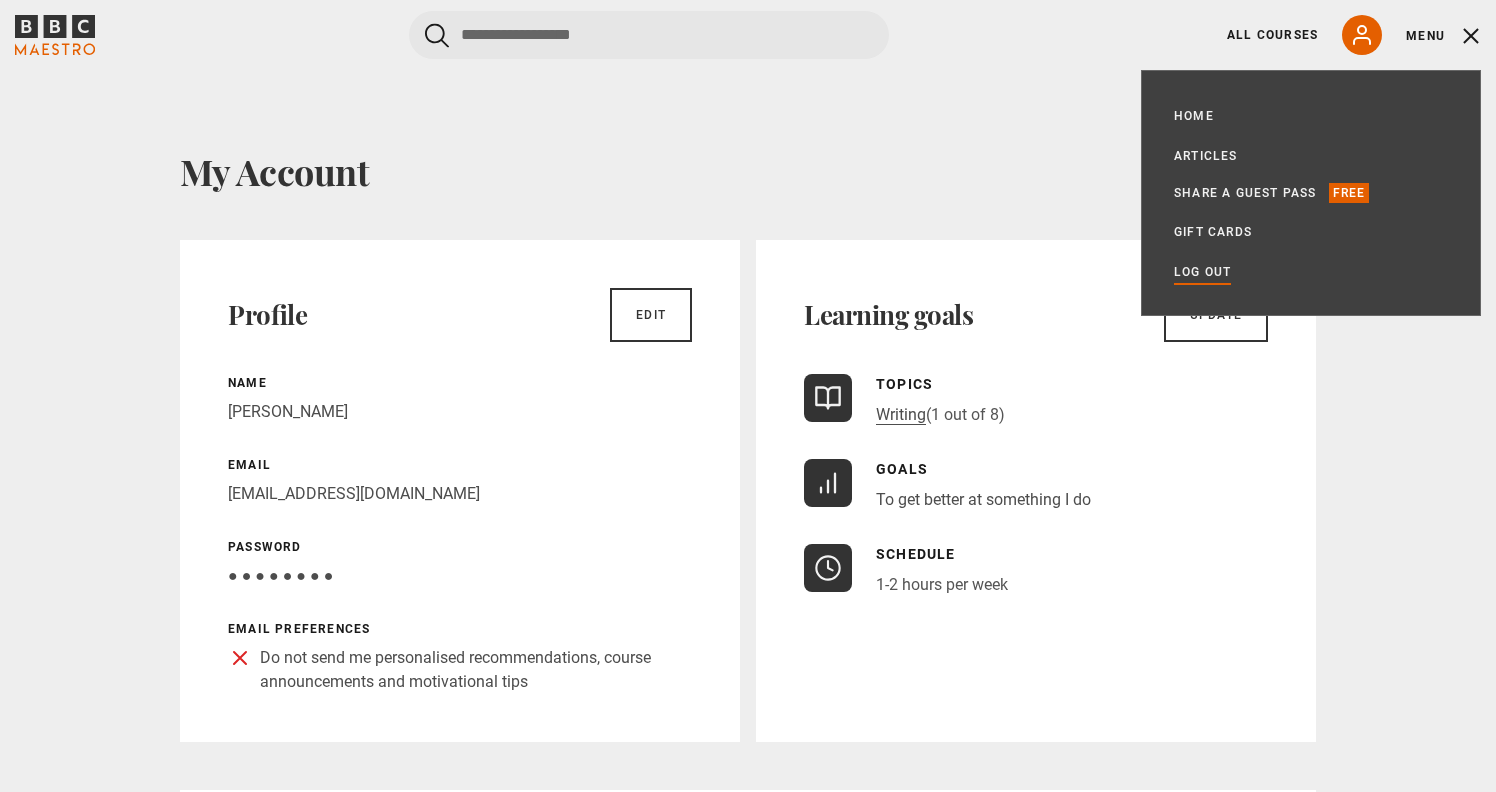 click on "Log out" at bounding box center [1202, 272] 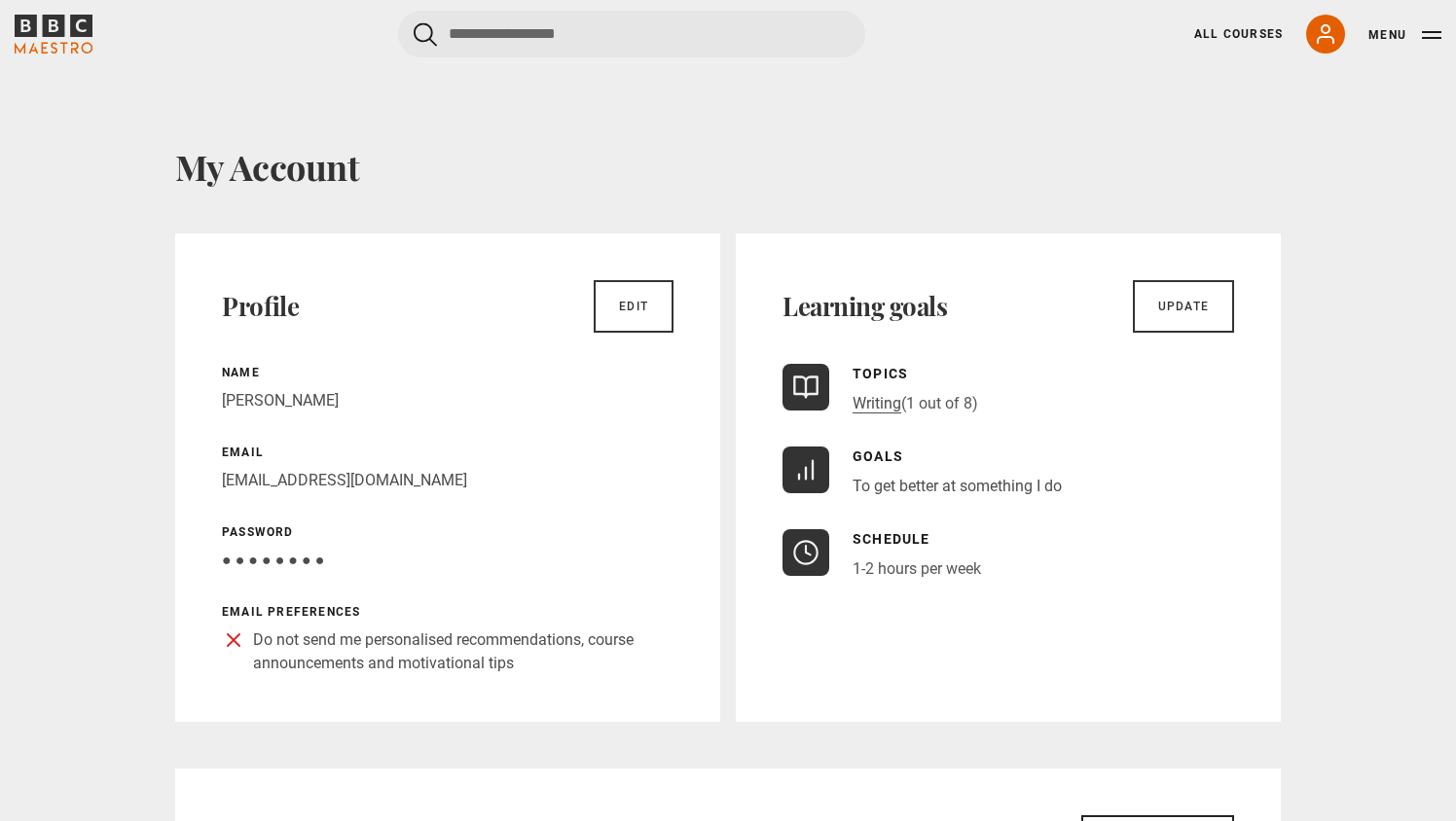 scroll, scrollTop: 0, scrollLeft: 0, axis: both 